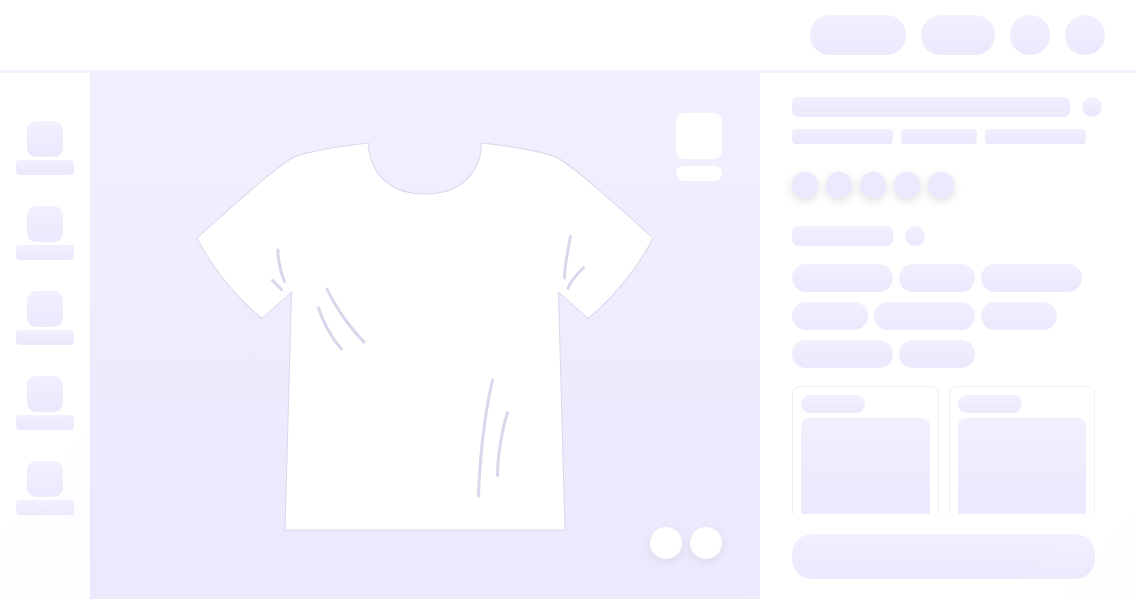 scroll, scrollTop: 0, scrollLeft: 0, axis: both 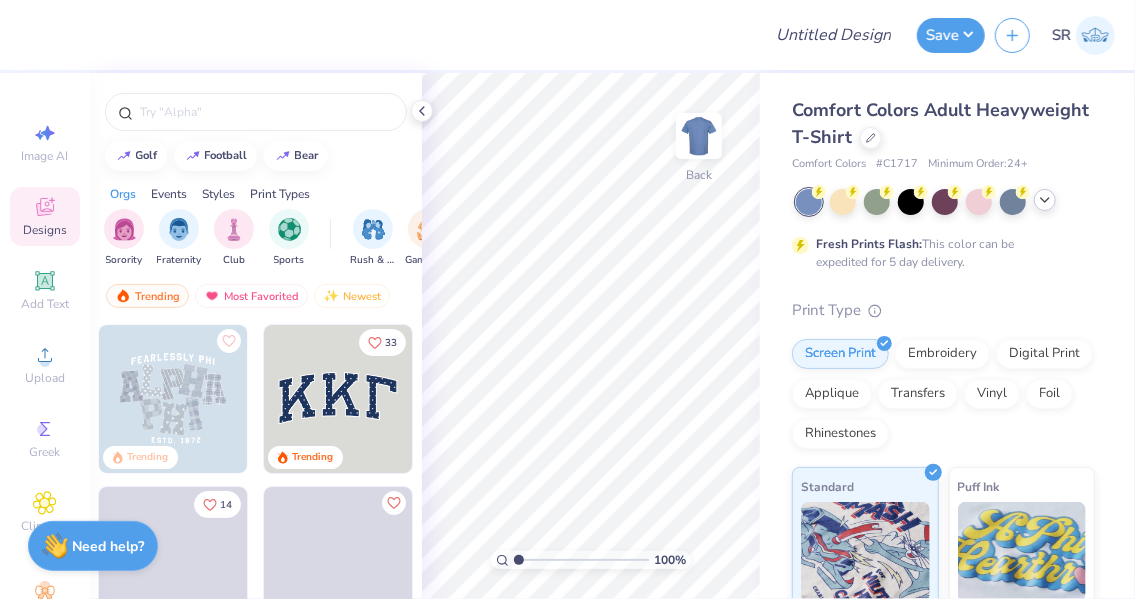 click 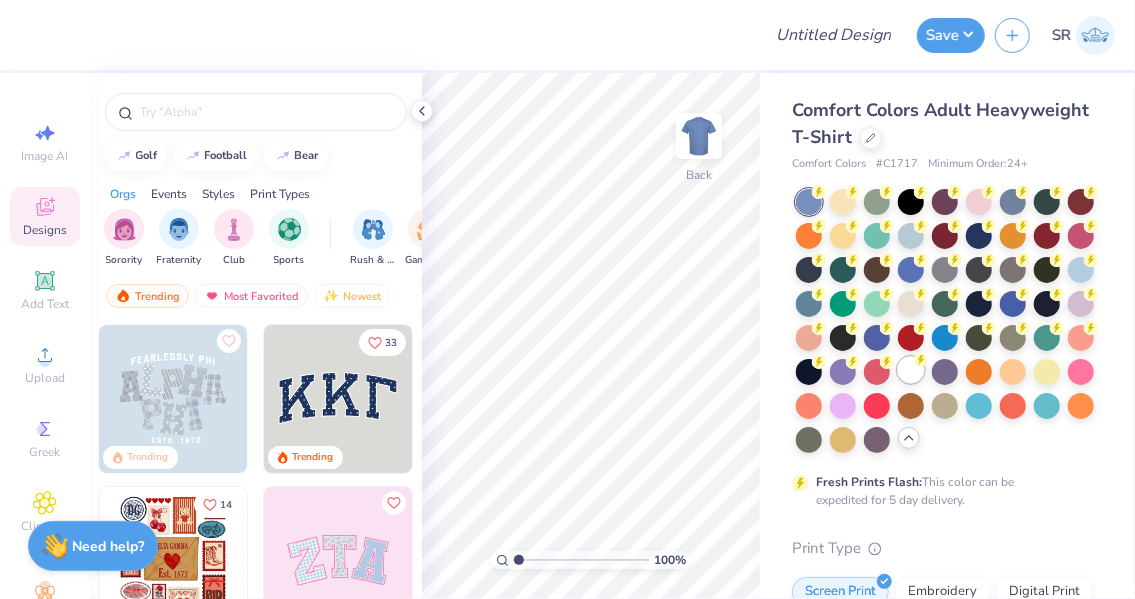 click at bounding box center [911, 370] 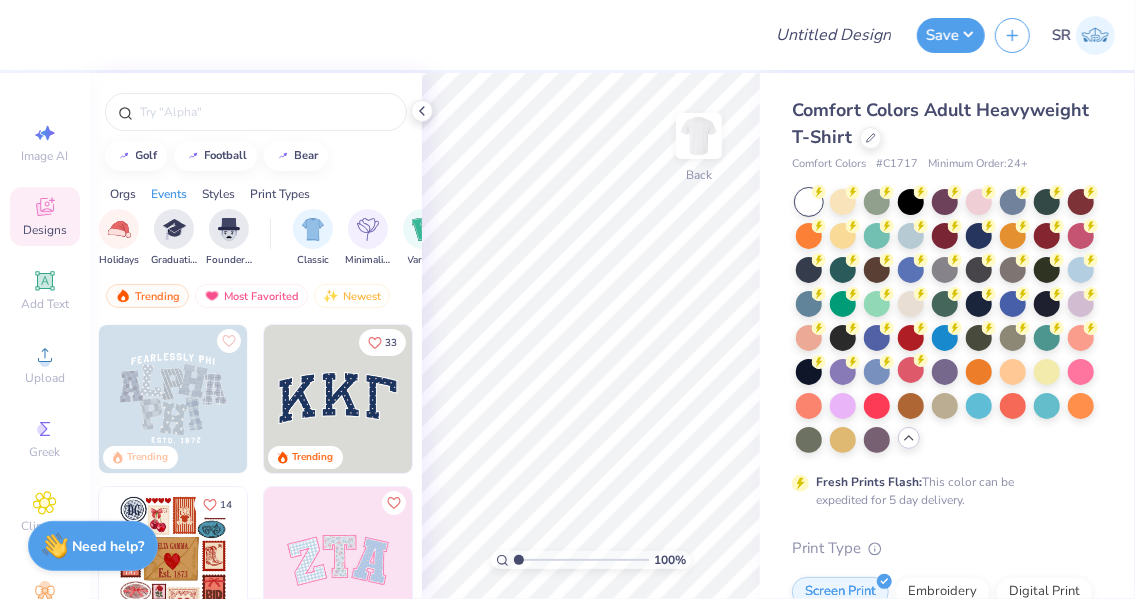 scroll, scrollTop: 0, scrollLeft: 886, axis: horizontal 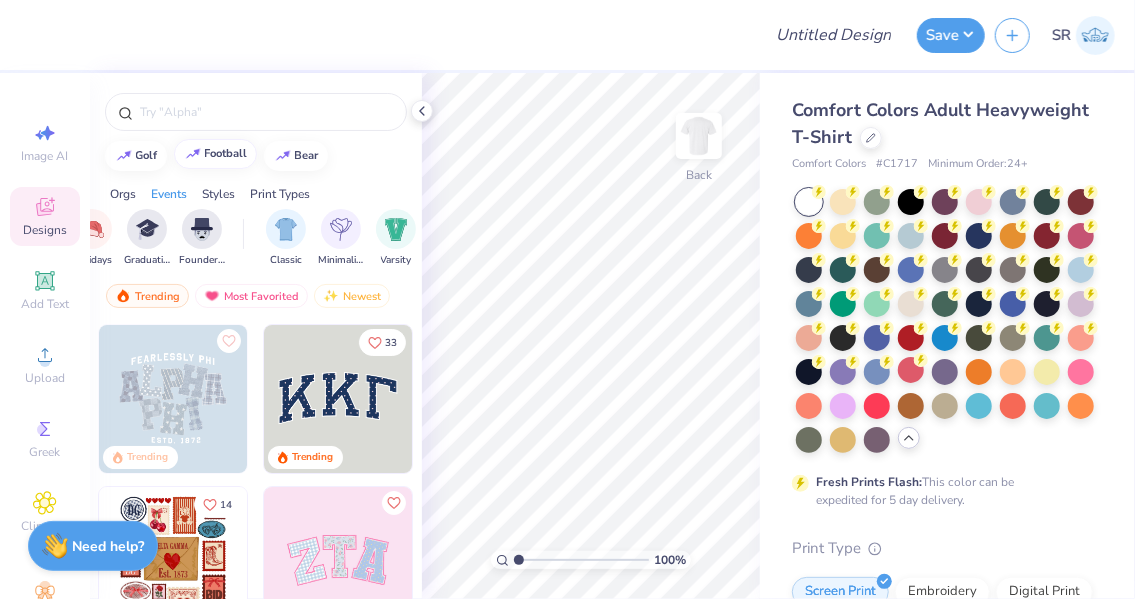 click on "football" at bounding box center [215, 154] 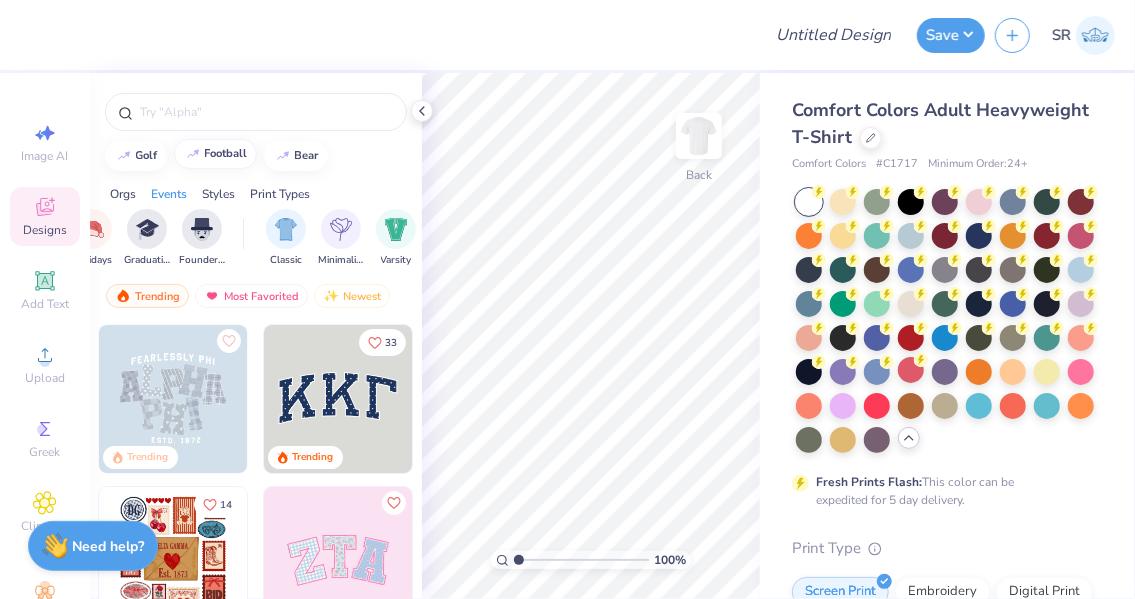 type on "football" 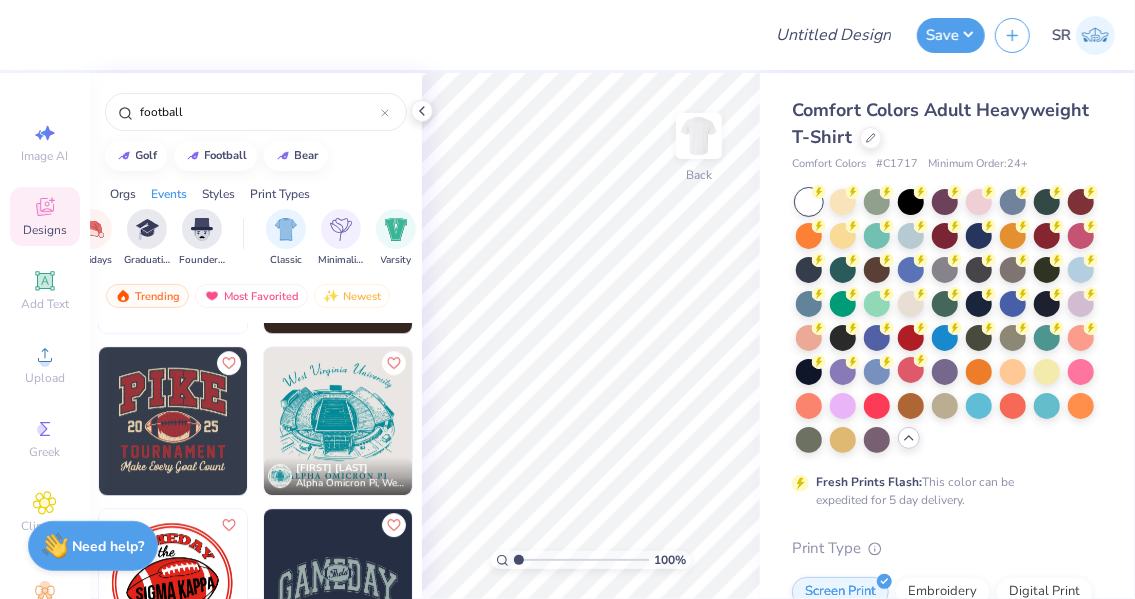 scroll, scrollTop: 2892, scrollLeft: 0, axis: vertical 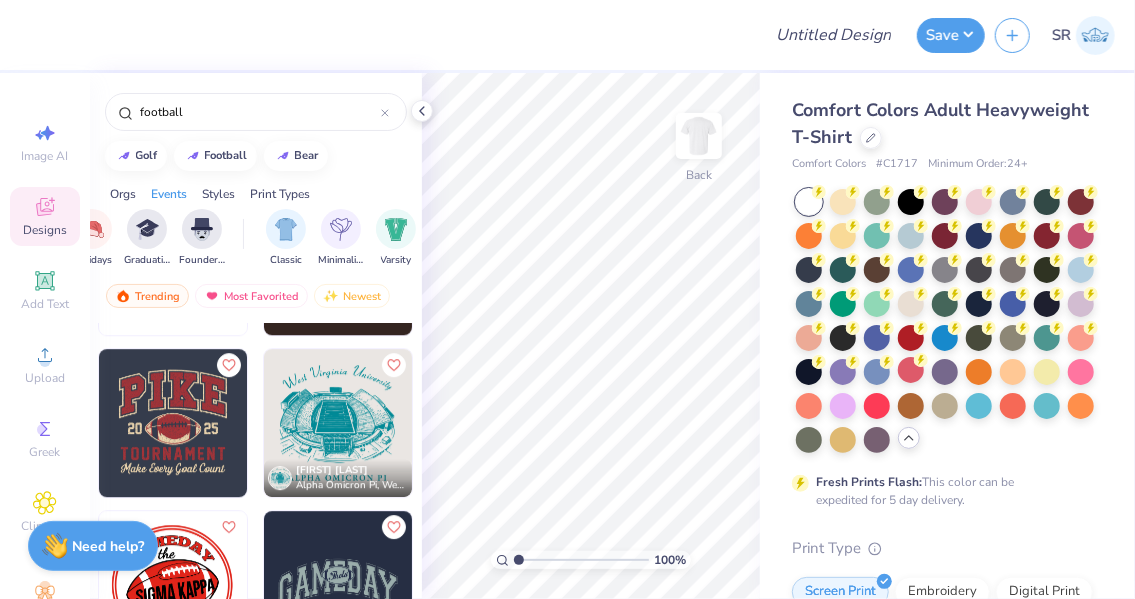 click at bounding box center [338, 423] 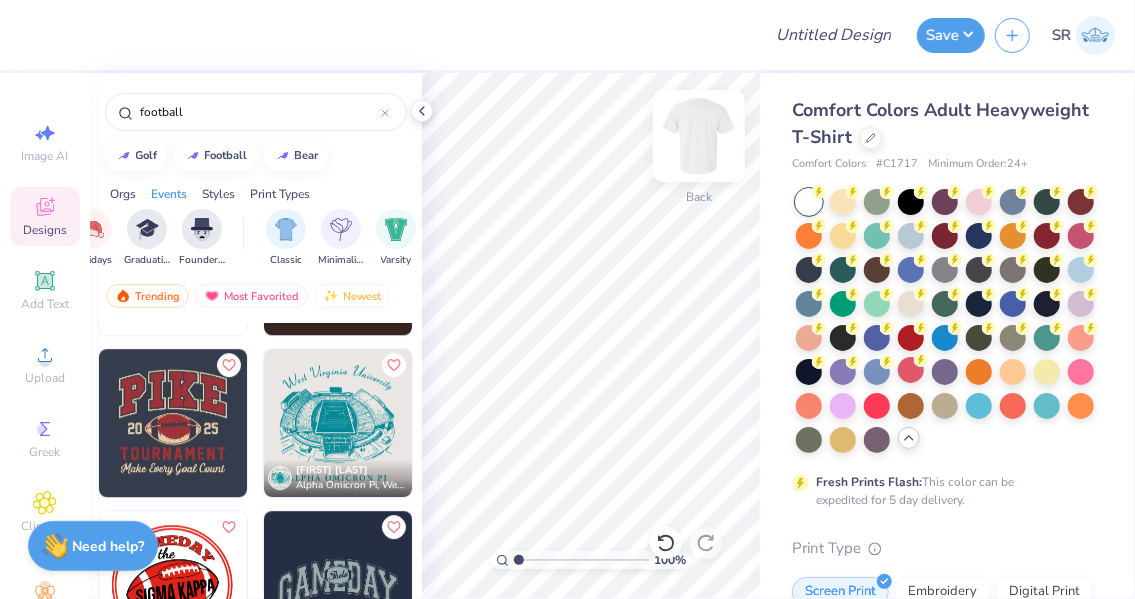 click at bounding box center (699, 136) 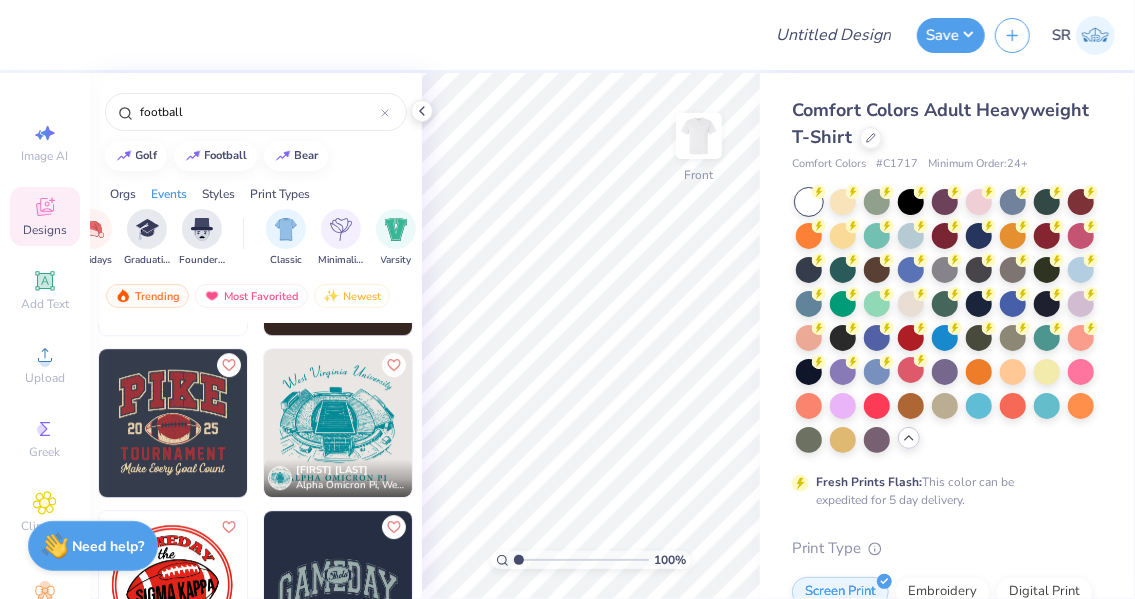 click at bounding box center (338, 423) 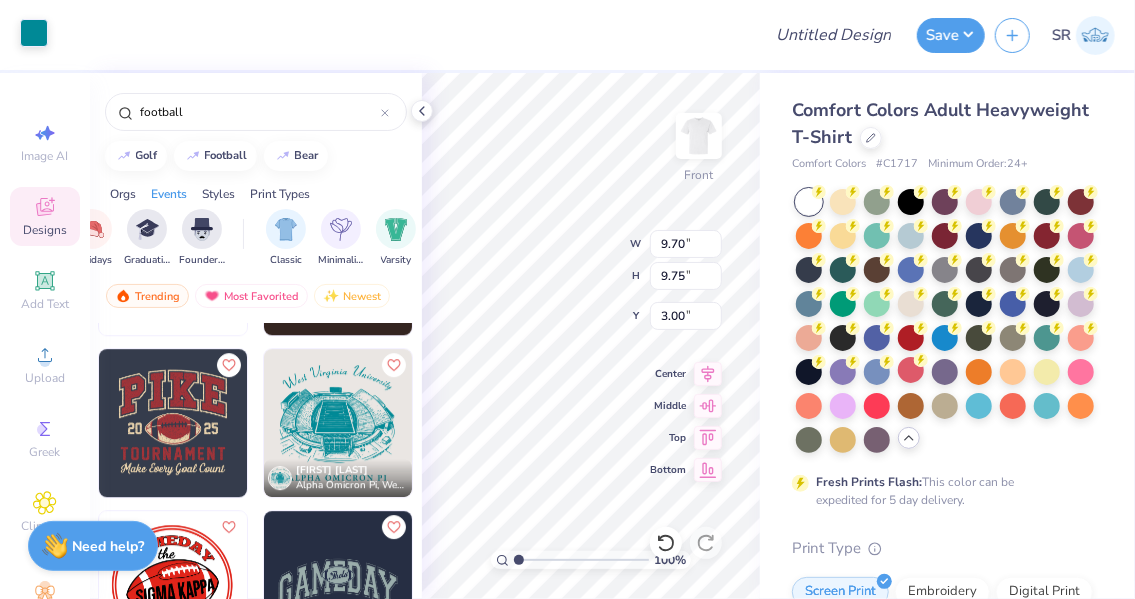 click at bounding box center (34, 33) 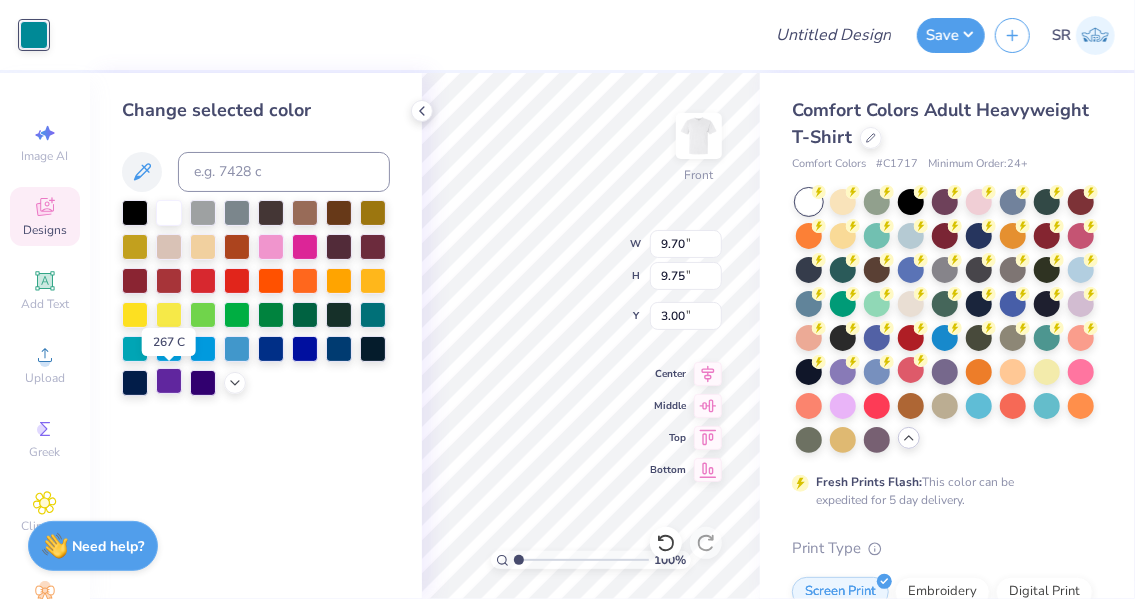 click at bounding box center [169, 381] 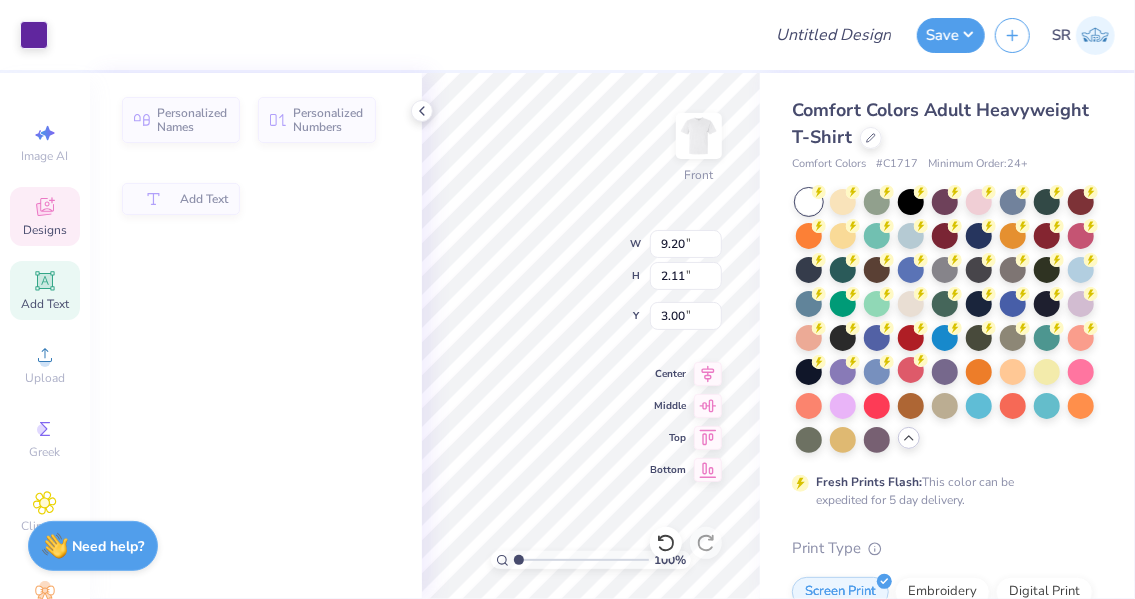 type on "9.20" 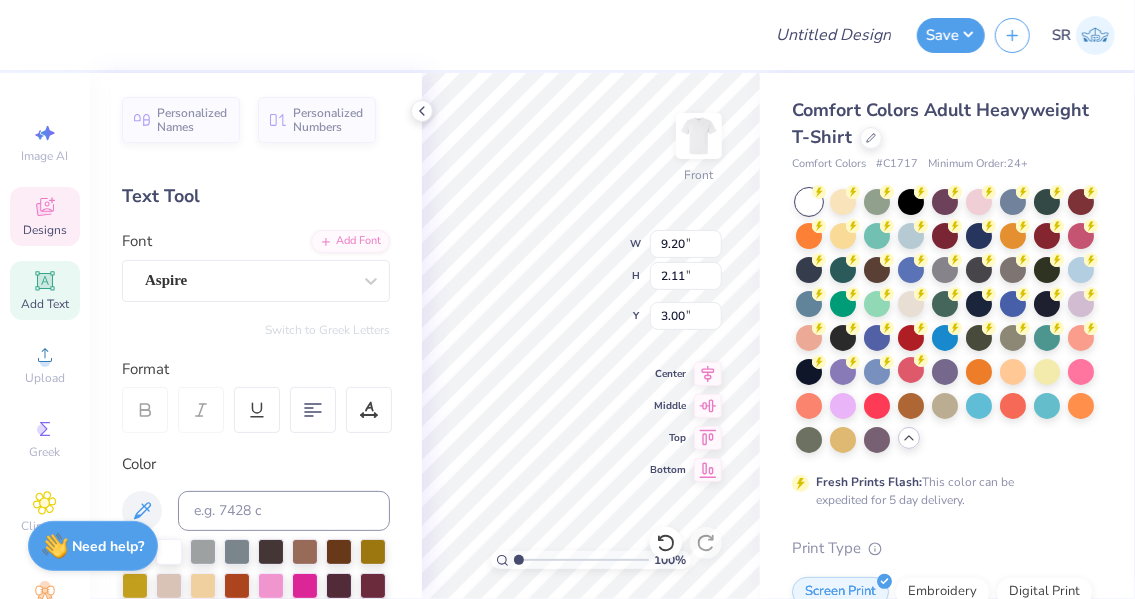 scroll, scrollTop: 16, scrollLeft: 2, axis: both 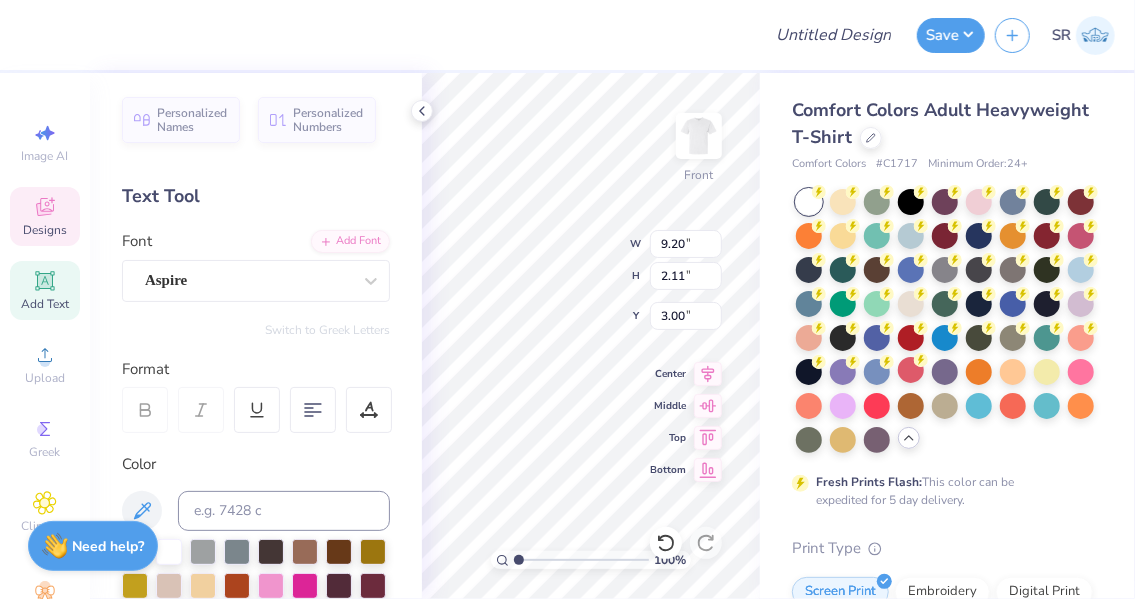 type on "T" 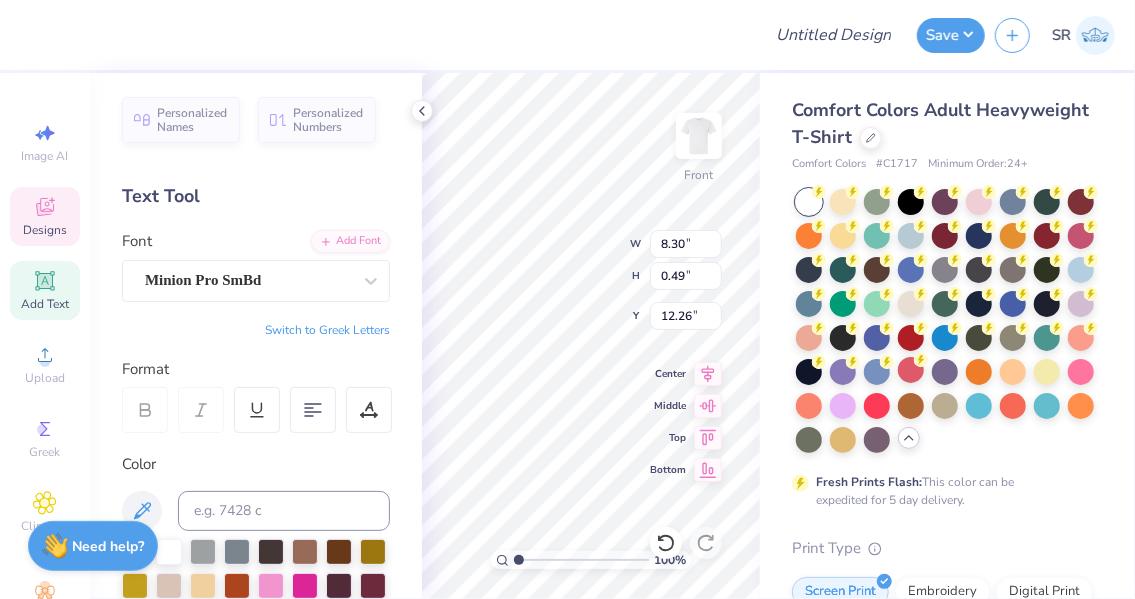 scroll, scrollTop: 16, scrollLeft: 6, axis: both 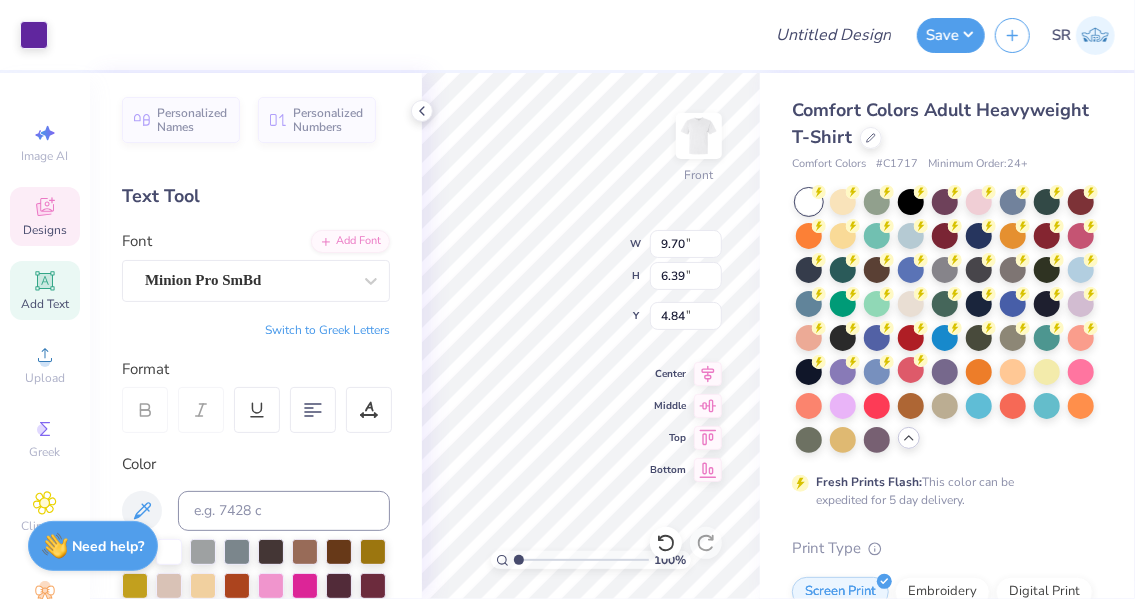 type on "9.70" 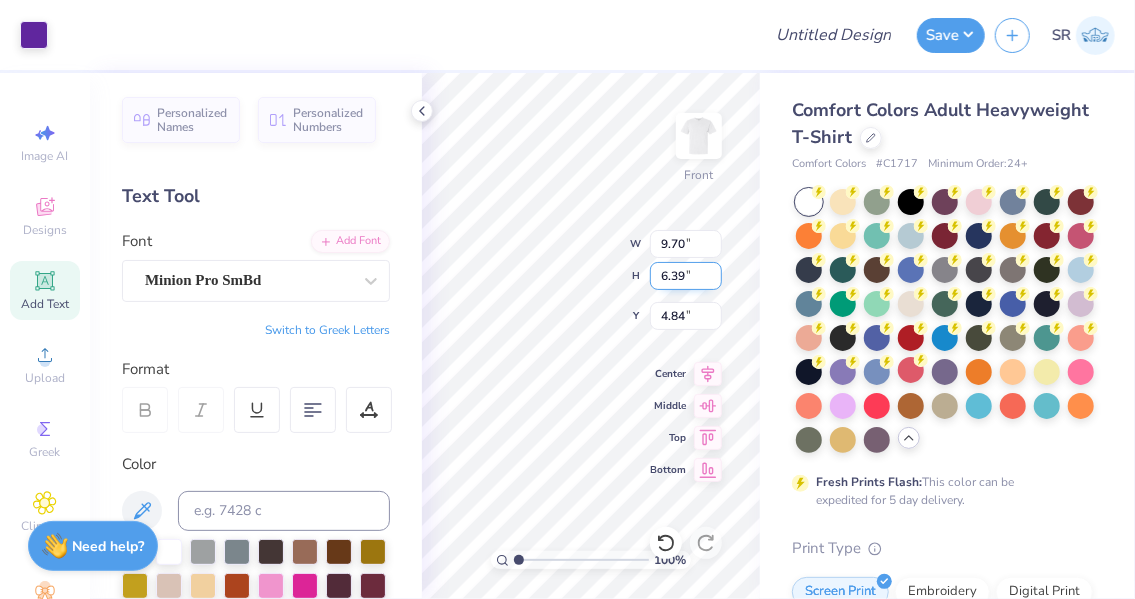 type on "6.24" 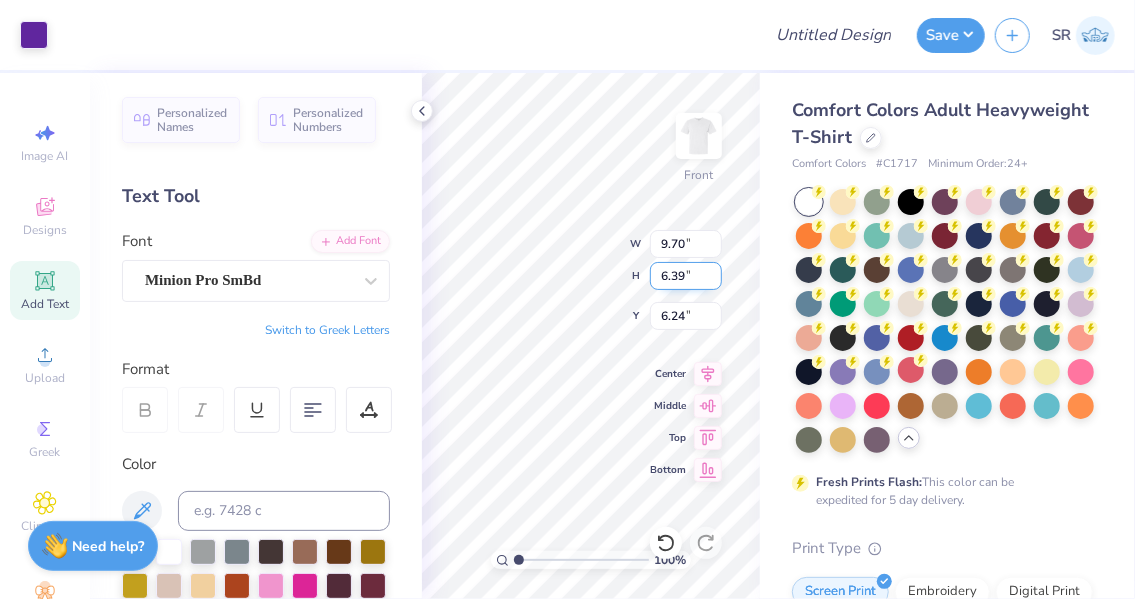 type on "11.80" 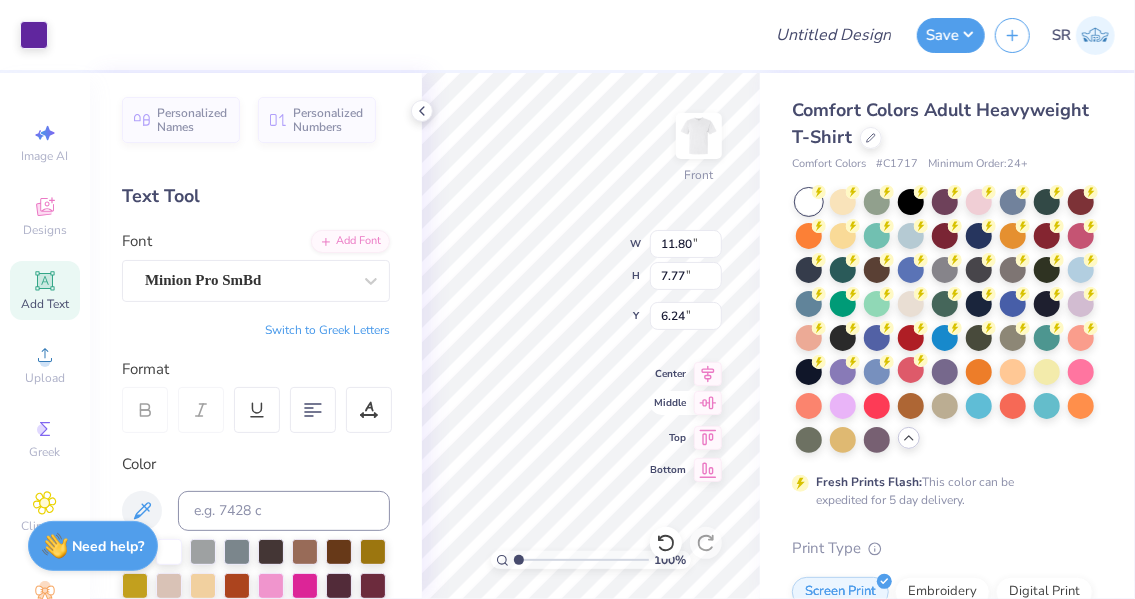 click 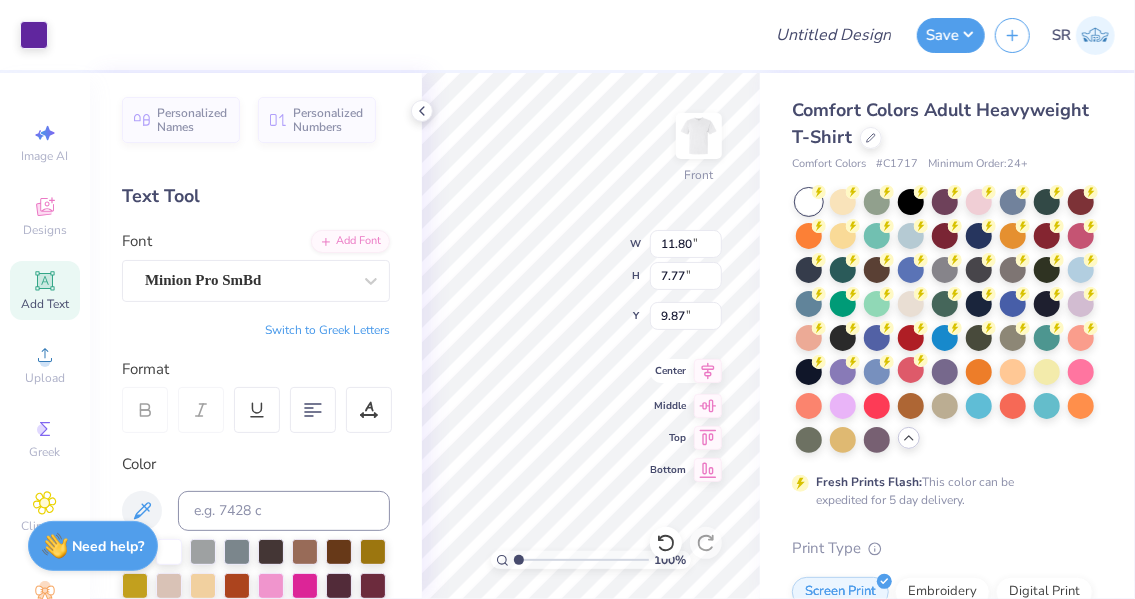 click 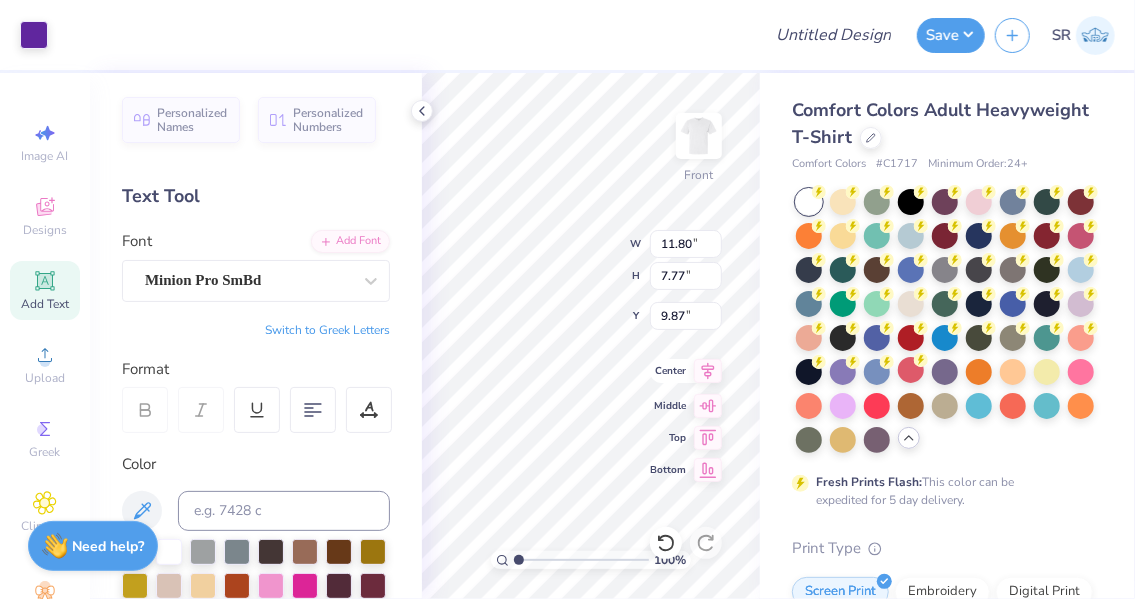 type on "7.00" 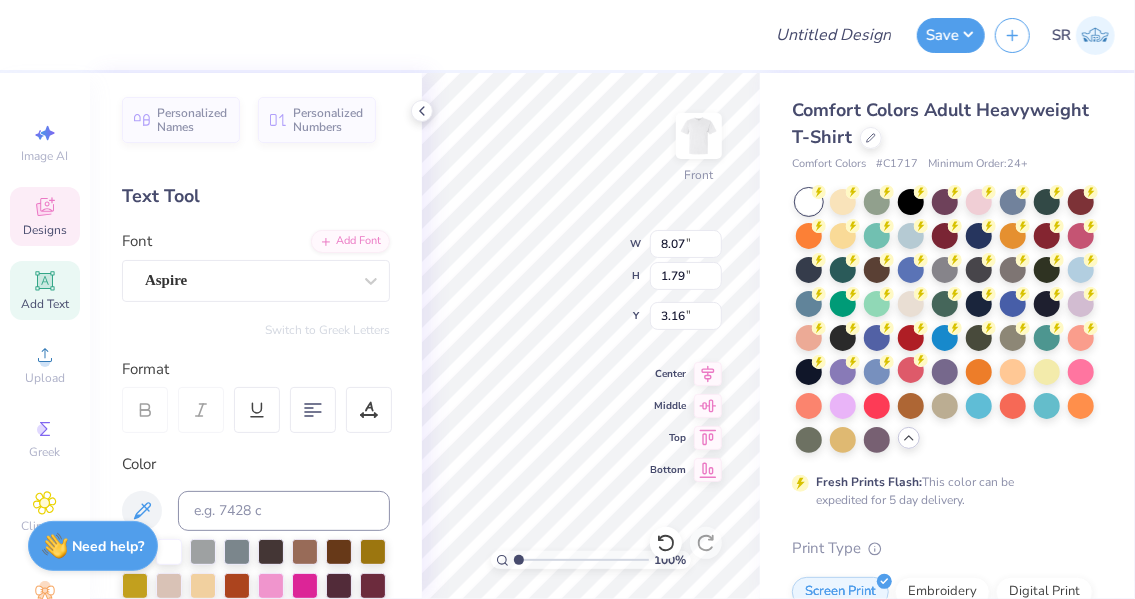 type on "10.24" 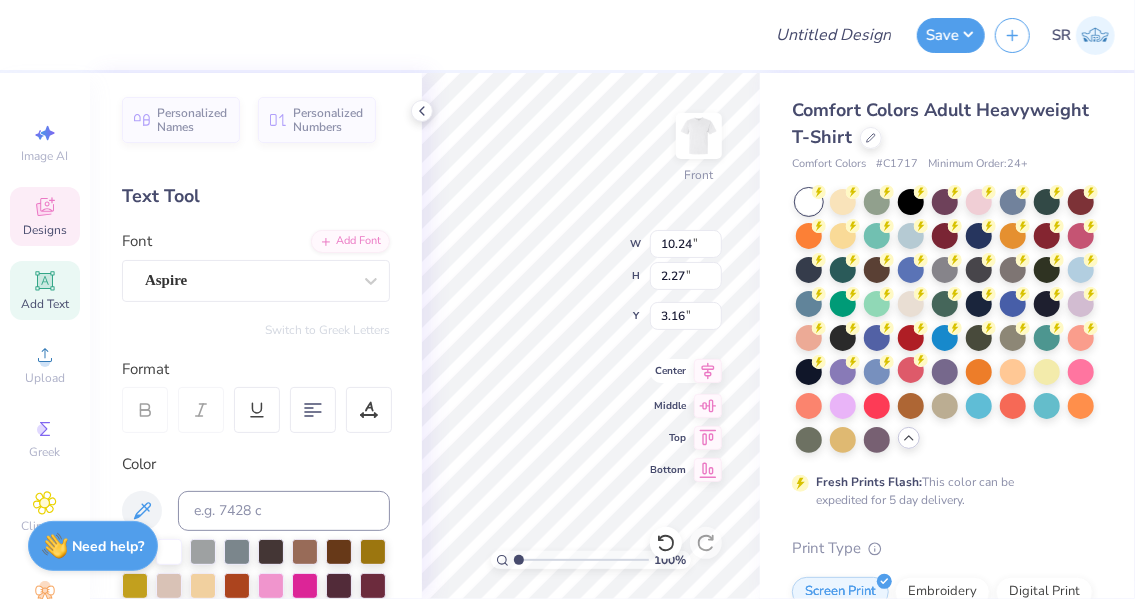click on "100  % Front W 10.24 10.24 " H 2.27 2.27 " Y 3.16 3.16 " Center Middle Top Bottom" at bounding box center [591, 336] 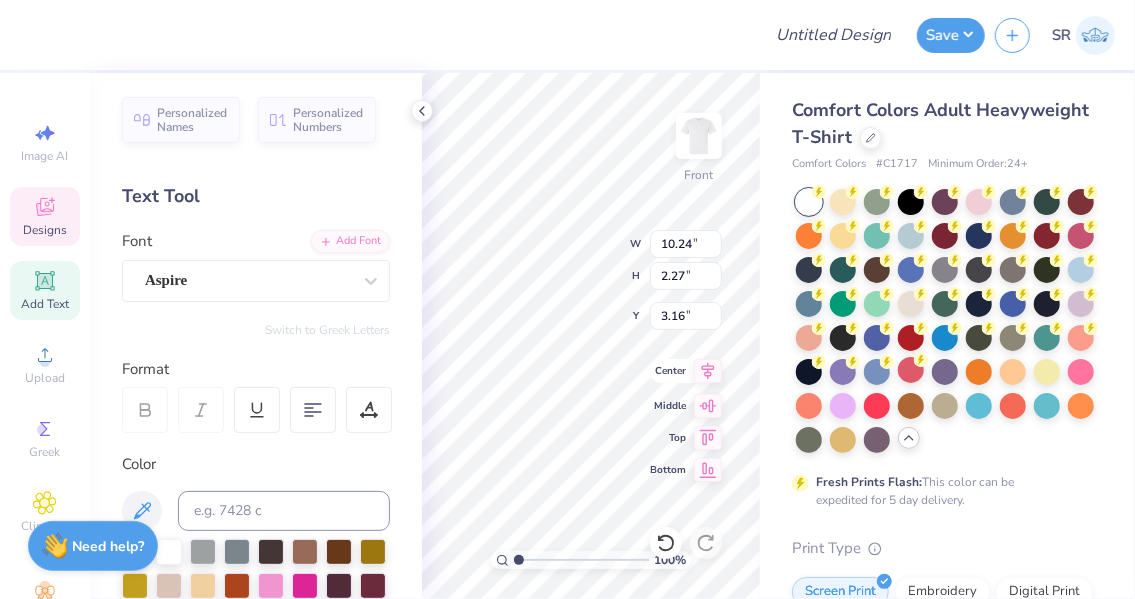 click 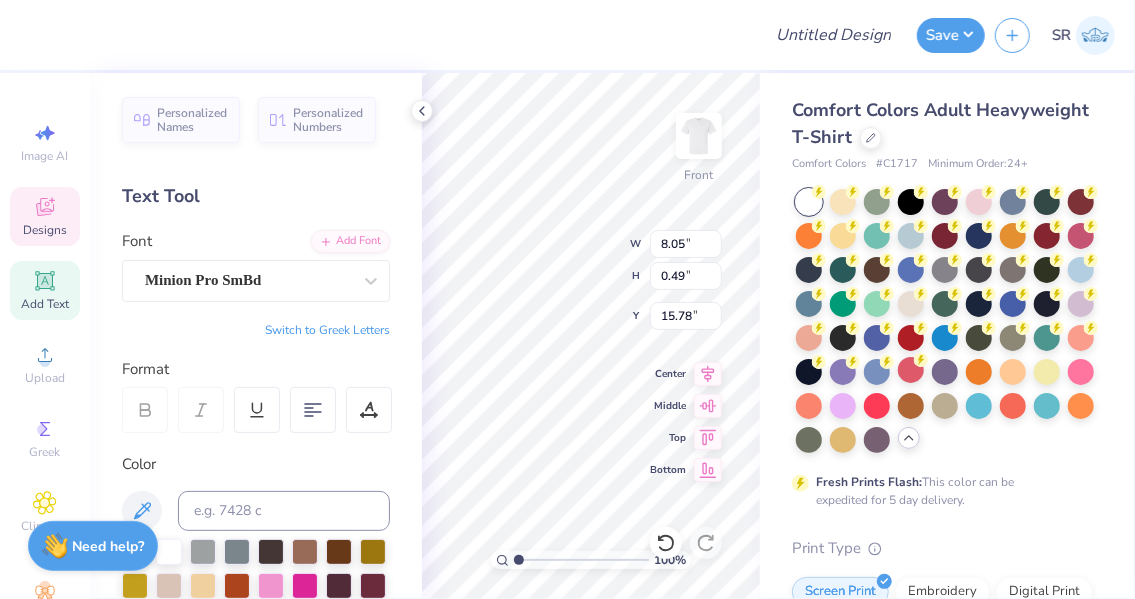 type on "15.78" 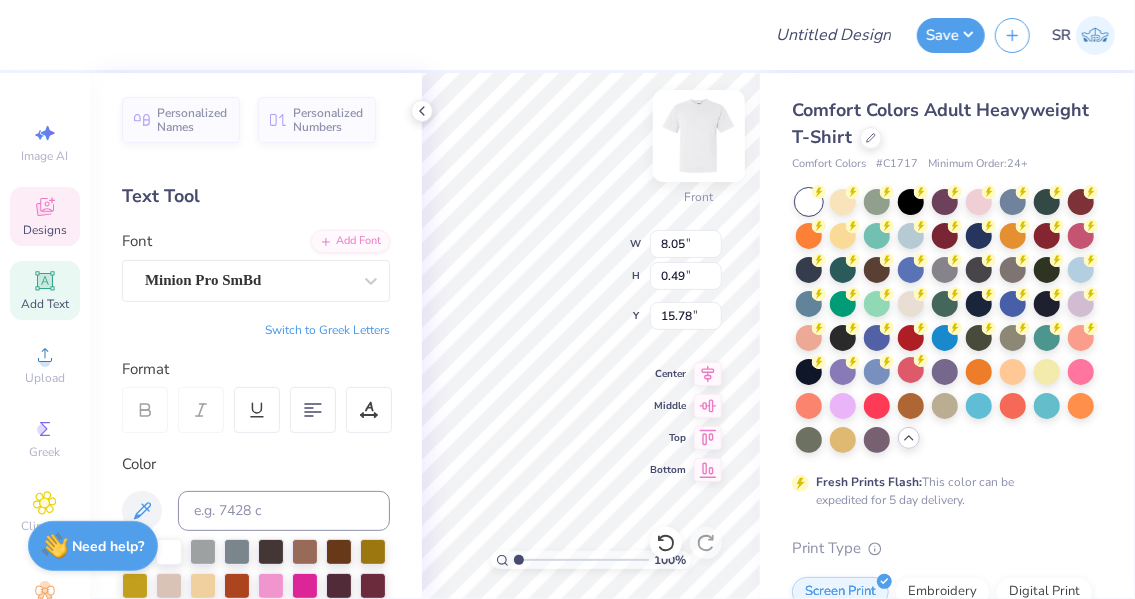 click at bounding box center (699, 136) 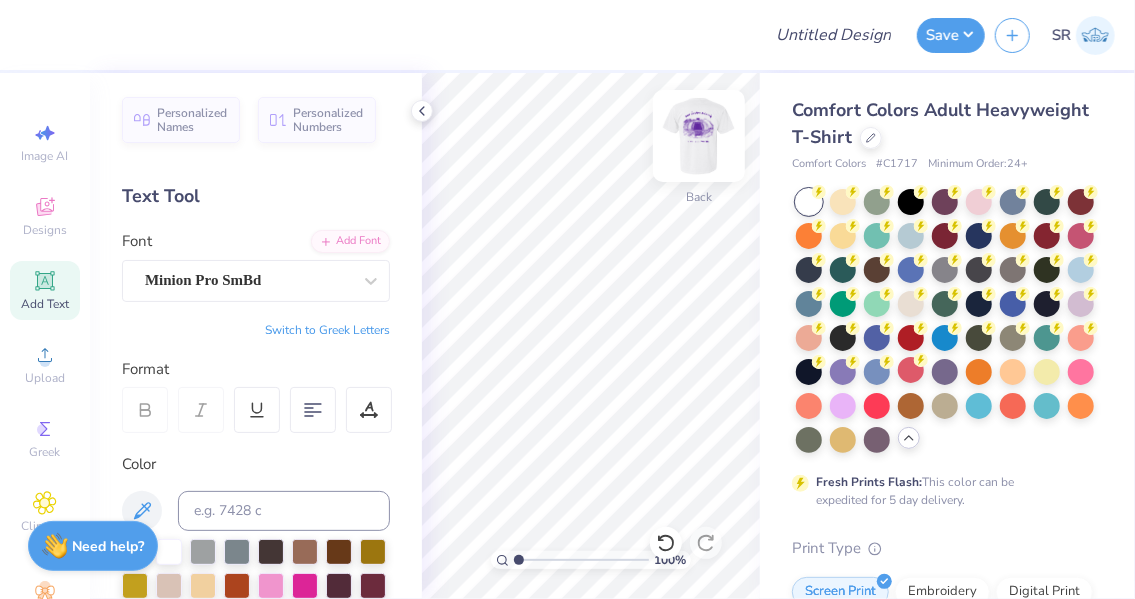 click at bounding box center [699, 136] 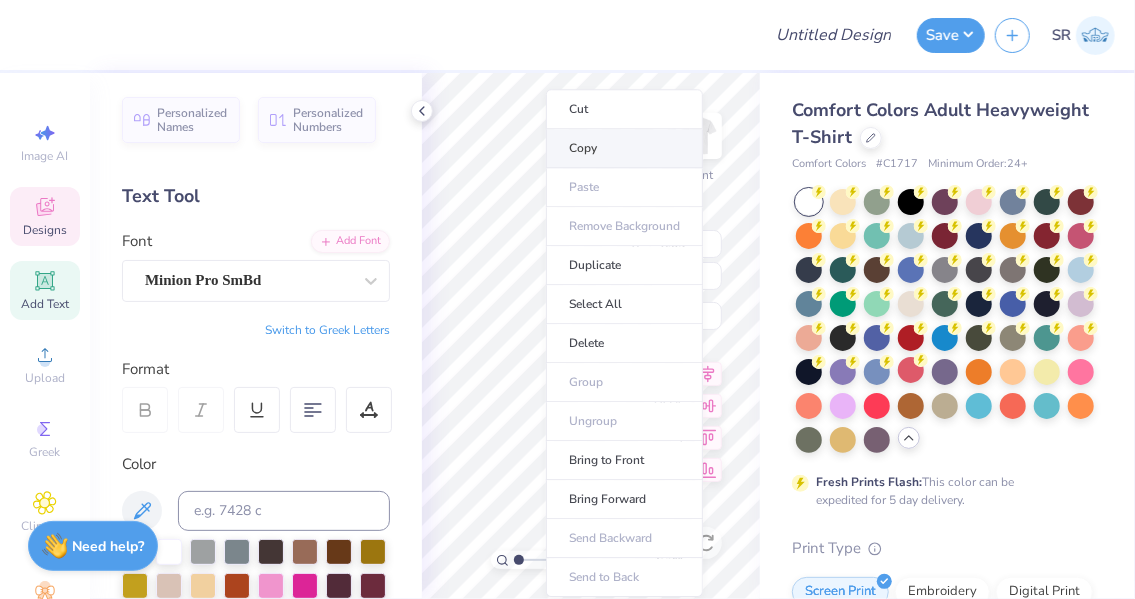click on "Copy" at bounding box center (624, 148) 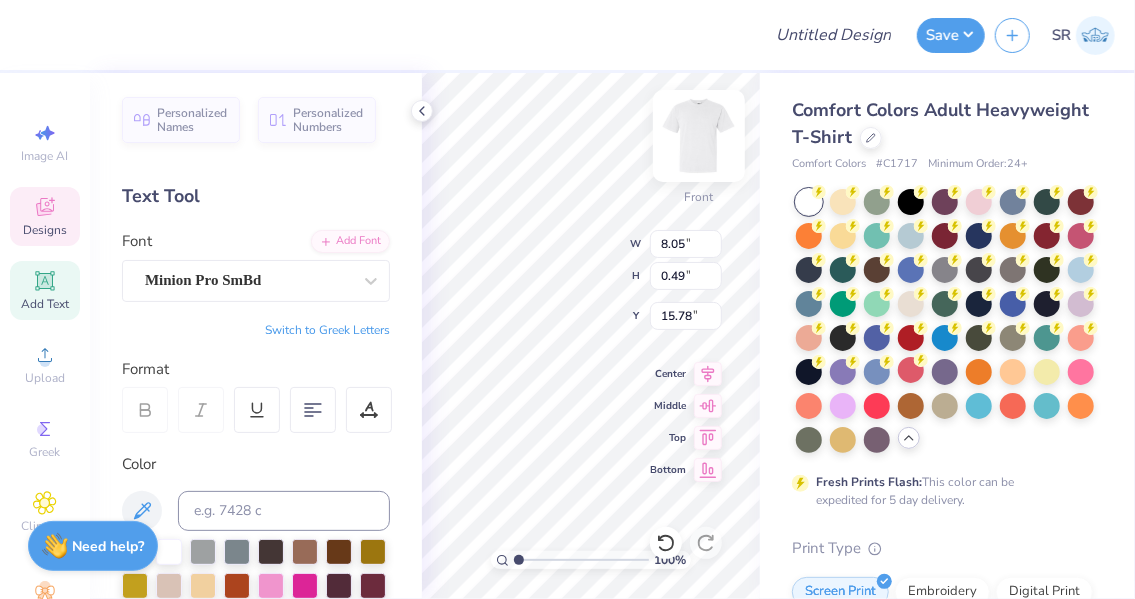 click at bounding box center (699, 136) 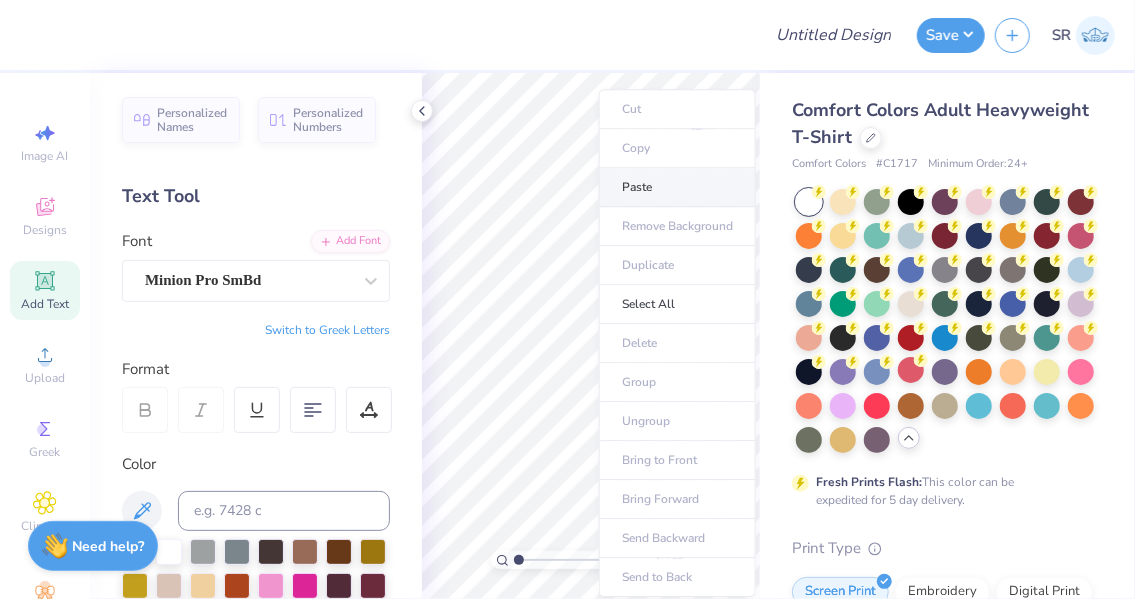 click on "Paste" at bounding box center [677, 187] 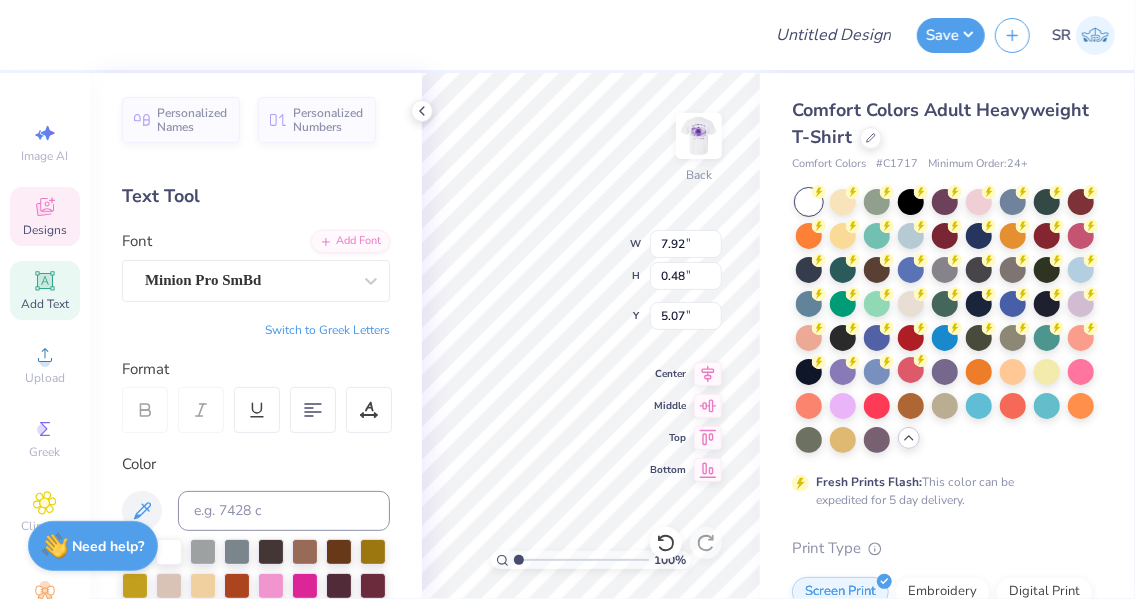 scroll, scrollTop: 16, scrollLeft: 2, axis: both 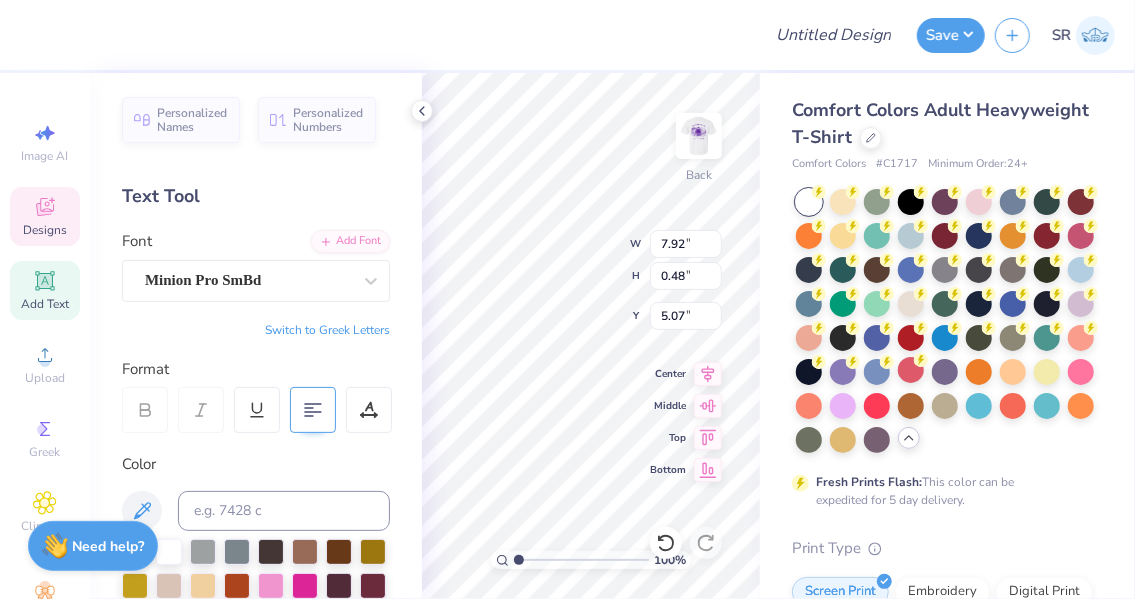 type on "PHI MU
2025-2026" 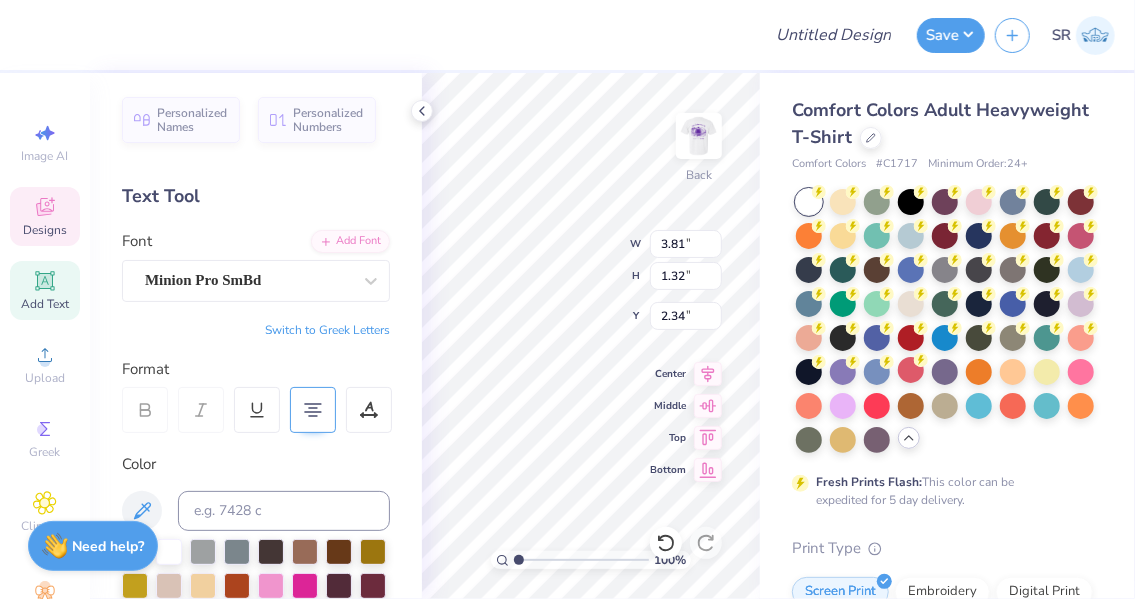 type on "2.34" 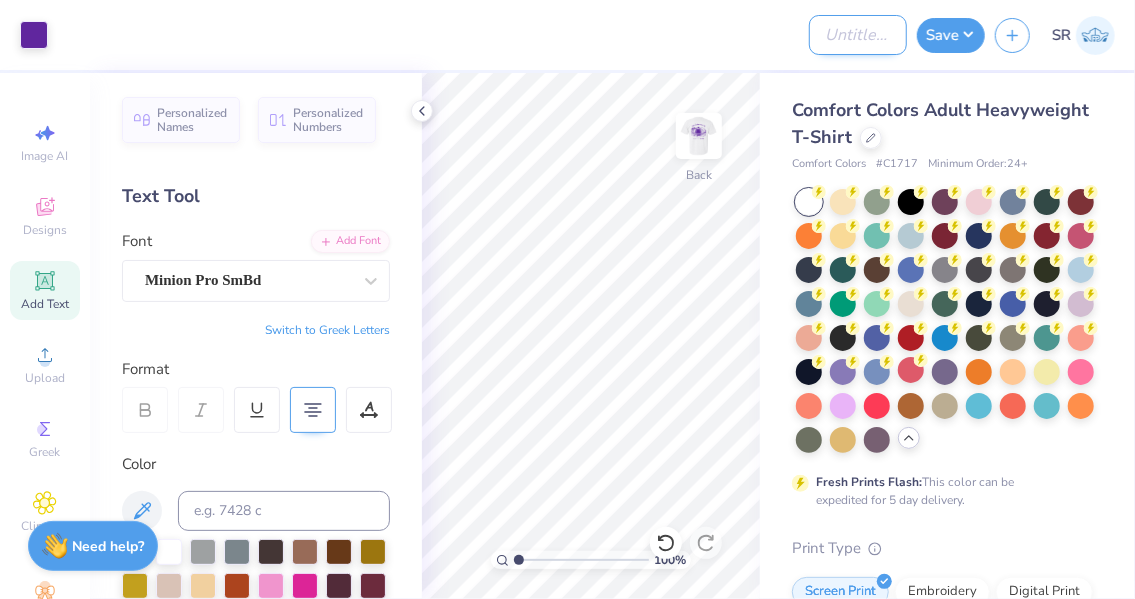 click on "Design Title" at bounding box center [858, 35] 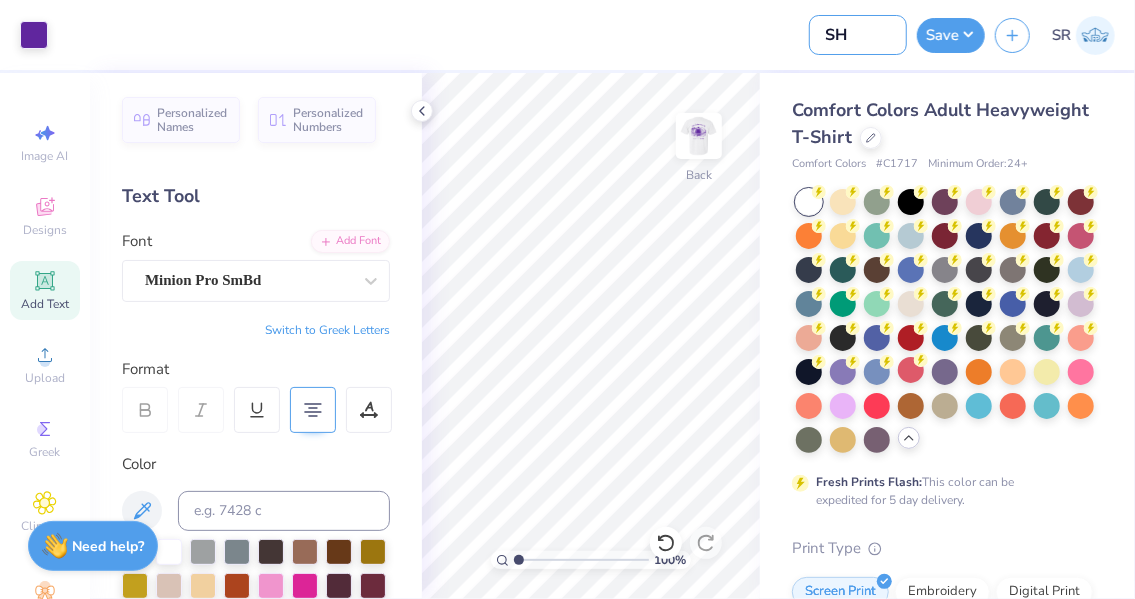 type on "S" 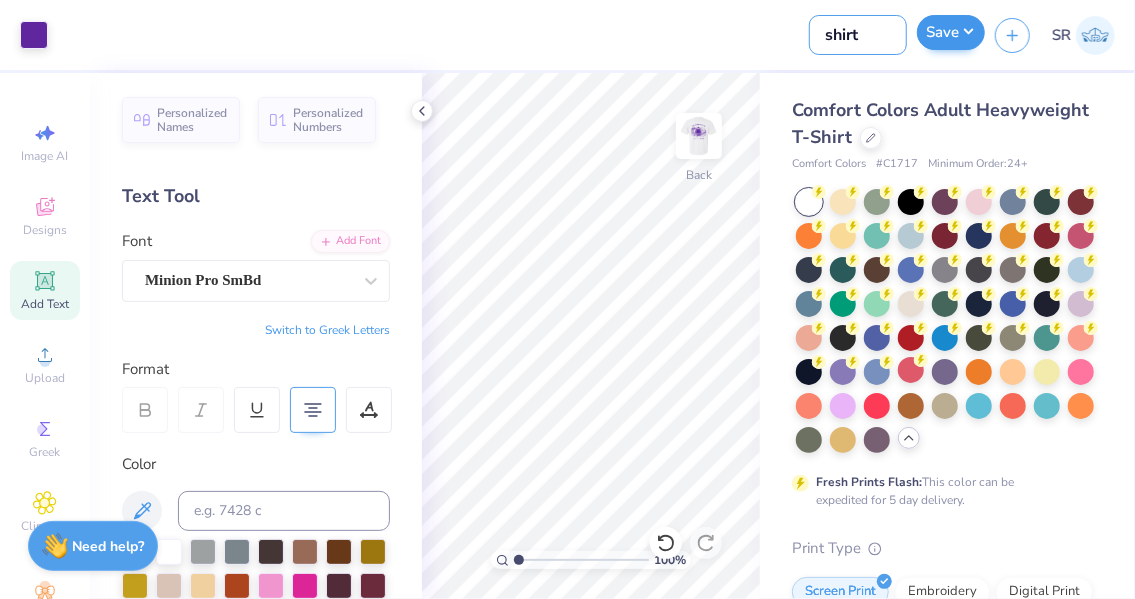 type on "shirt" 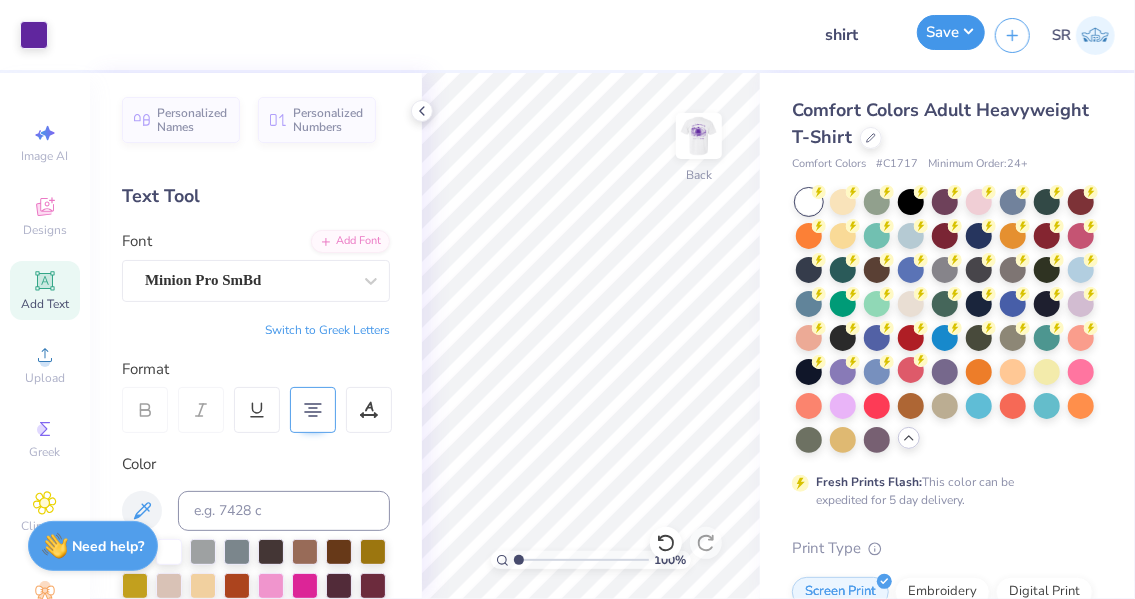 click on "Save" at bounding box center [951, 32] 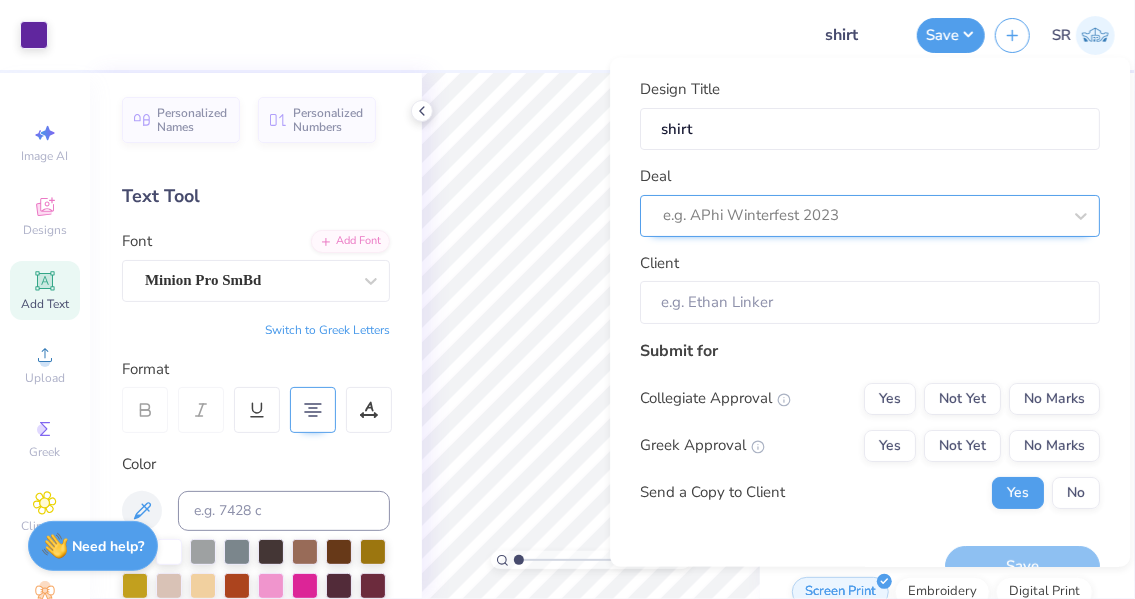click at bounding box center (862, 215) 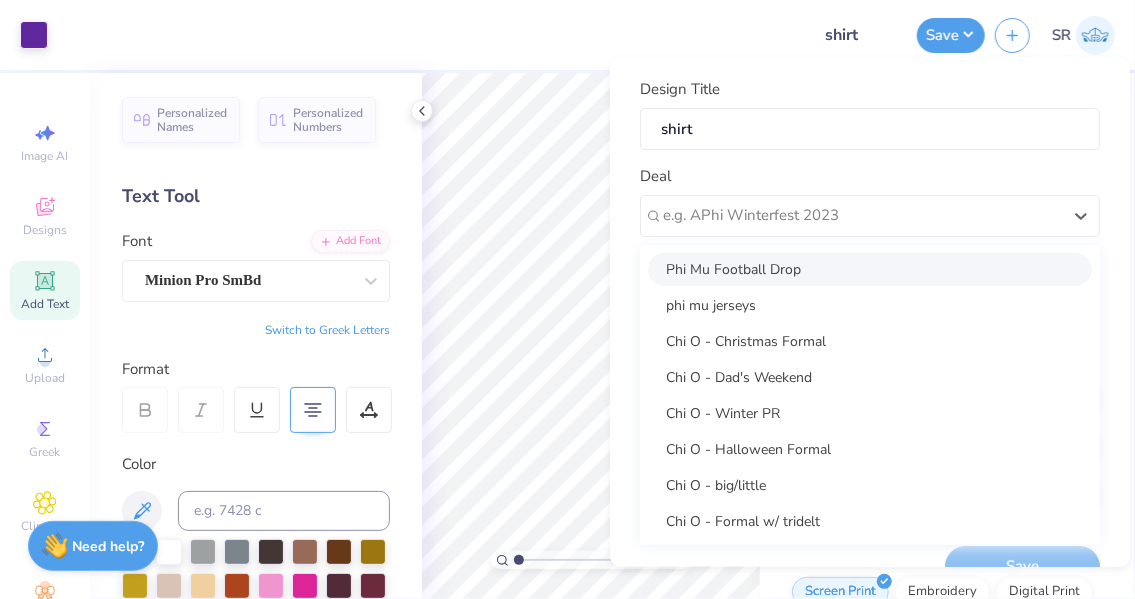 click on "Phi Mu Football Drop" at bounding box center [870, 268] 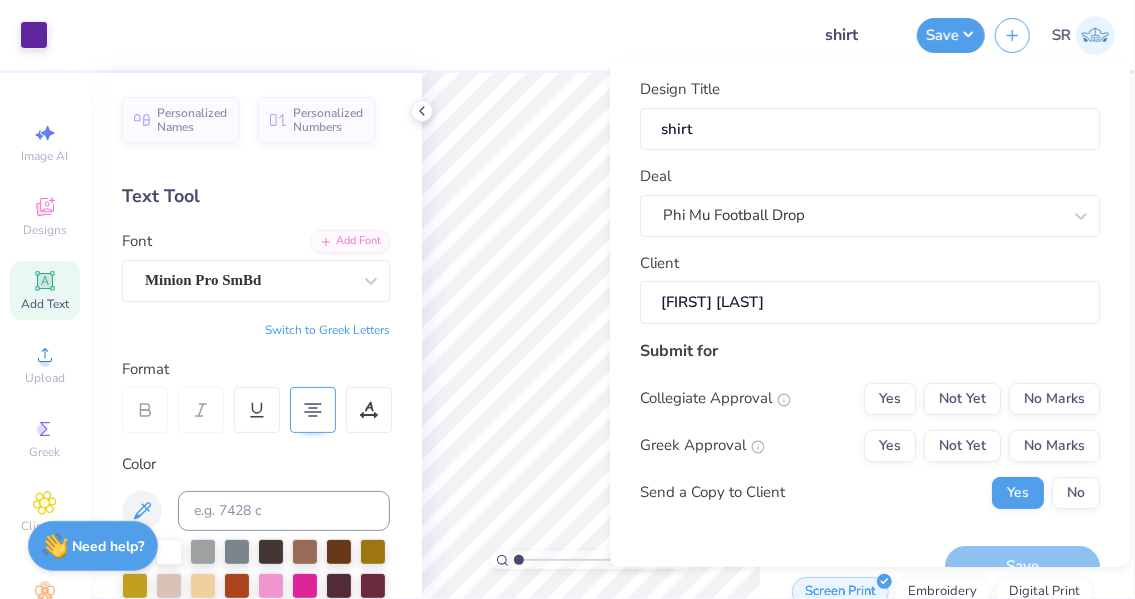 click on "[FIRST] [LAST]" at bounding box center [870, 302] 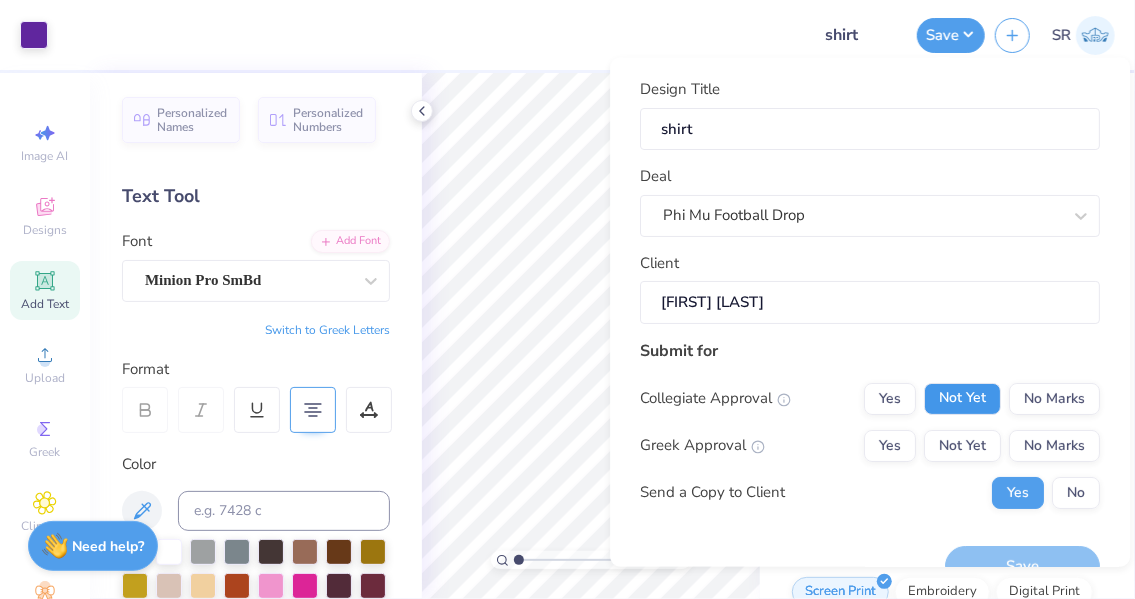 click on "Not Yet" at bounding box center (962, 398) 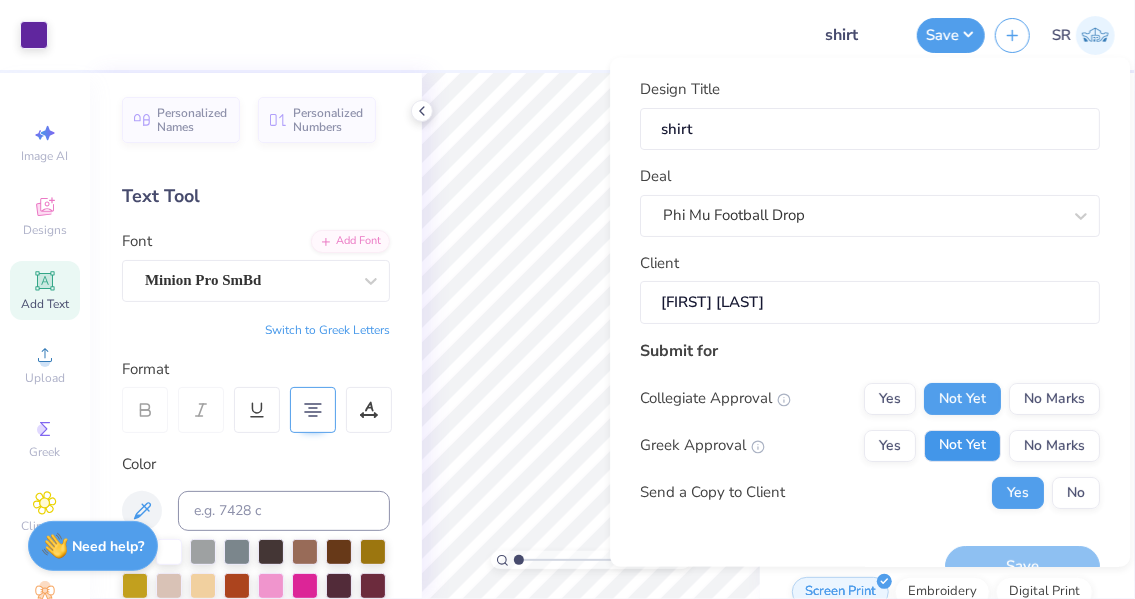 click on "Not Yet" at bounding box center [962, 445] 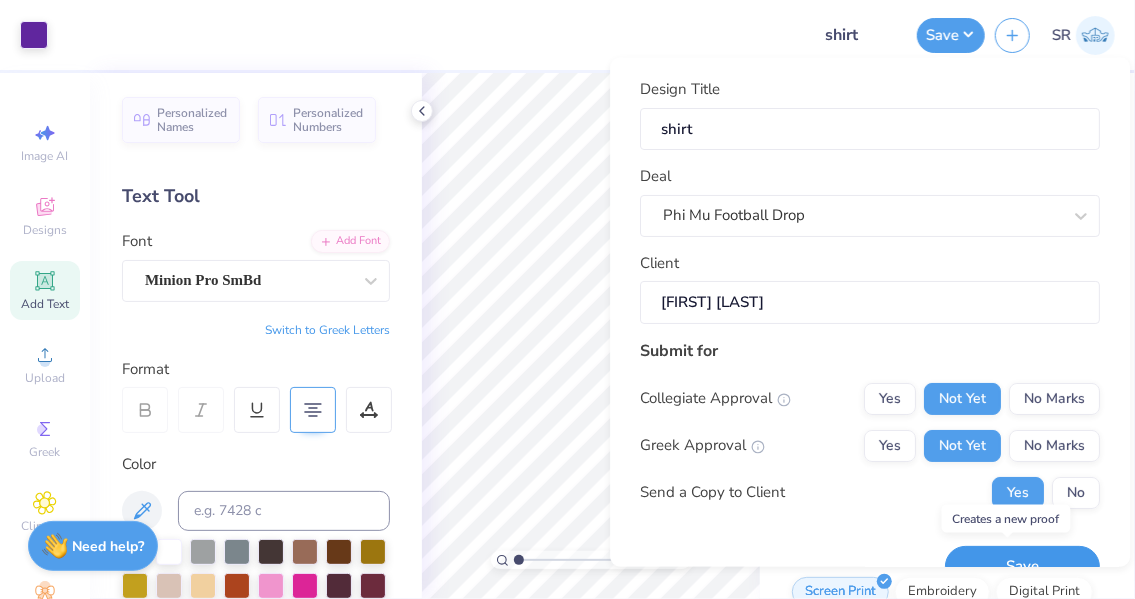 click on "Save" at bounding box center [1022, 566] 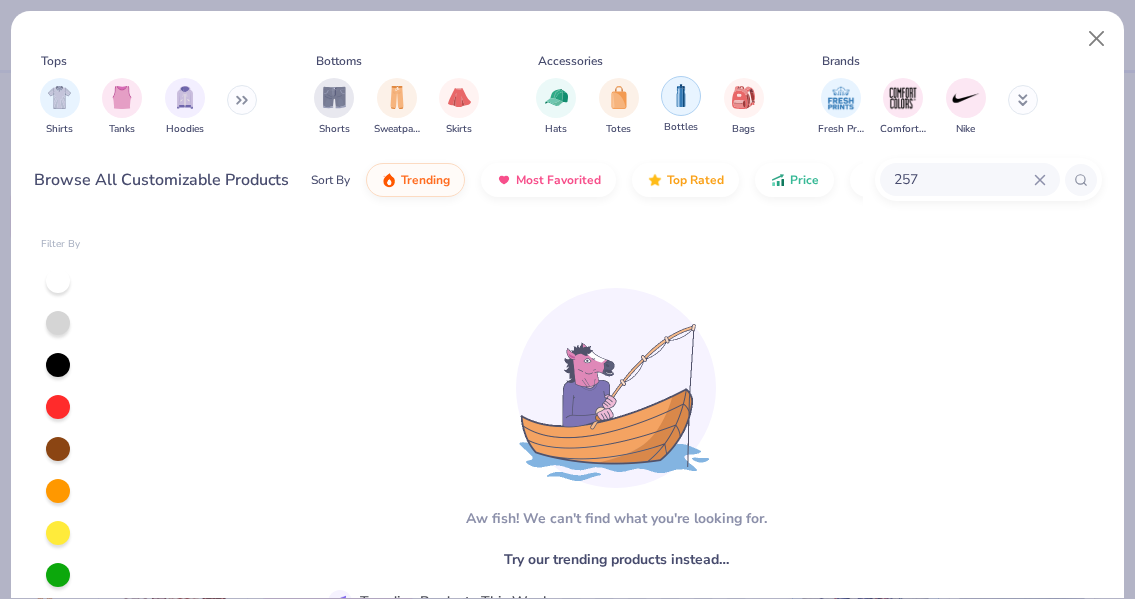 scroll, scrollTop: 0, scrollLeft: 0, axis: both 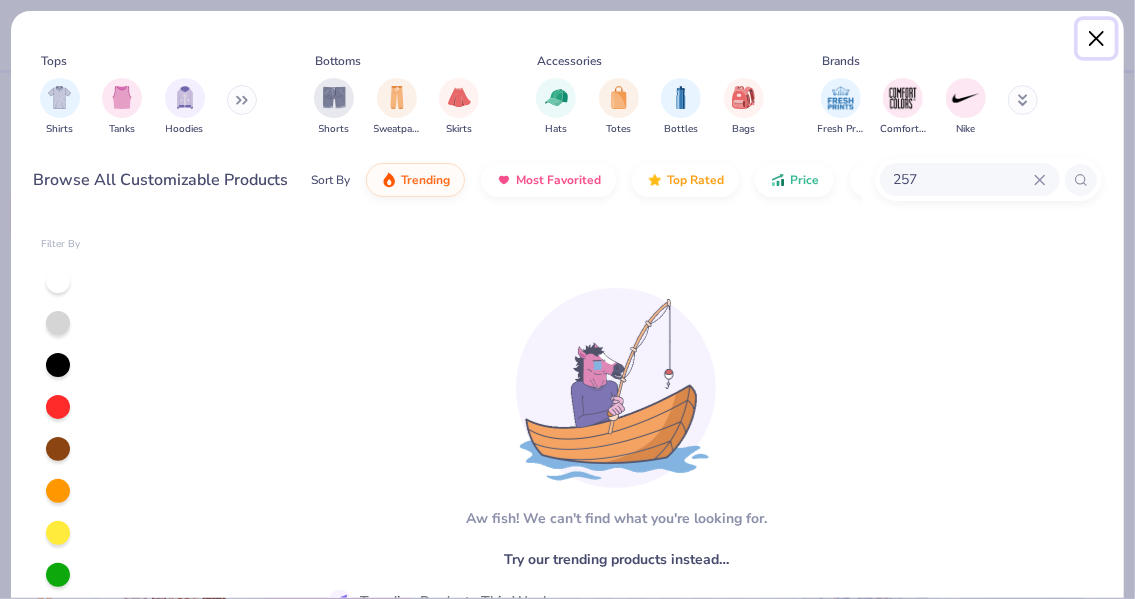 click at bounding box center [1097, 39] 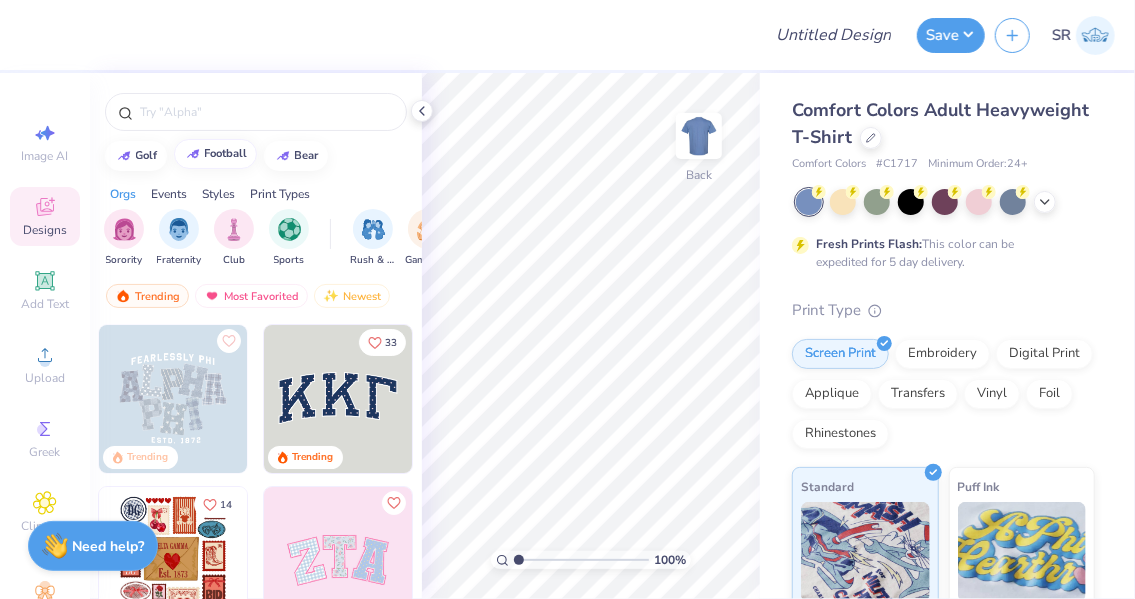 click on "football" at bounding box center (226, 153) 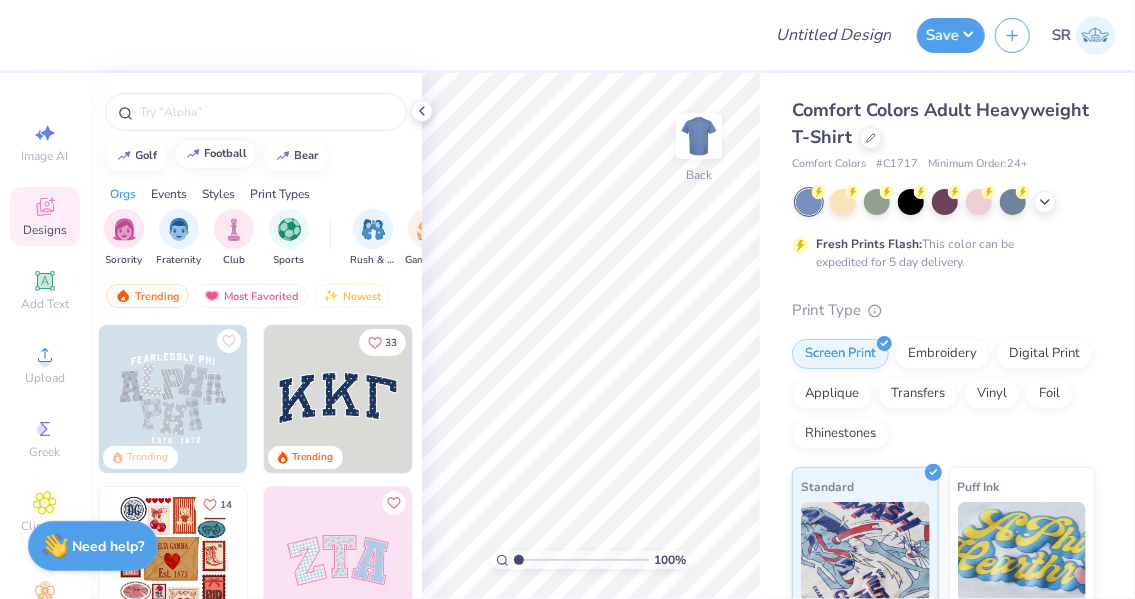 type on "football" 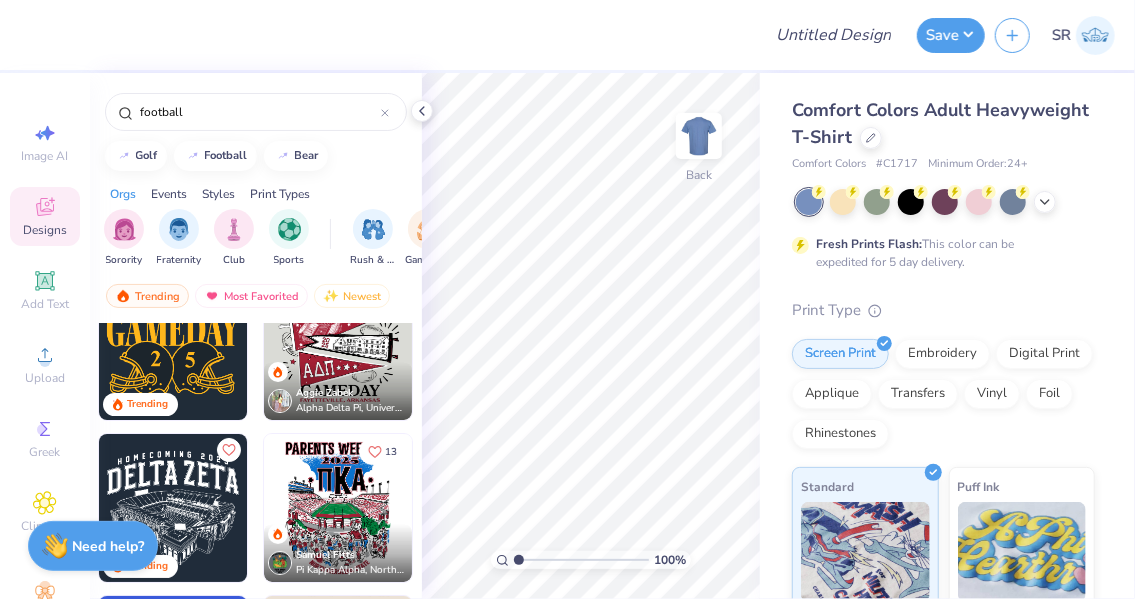scroll, scrollTop: 0, scrollLeft: 0, axis: both 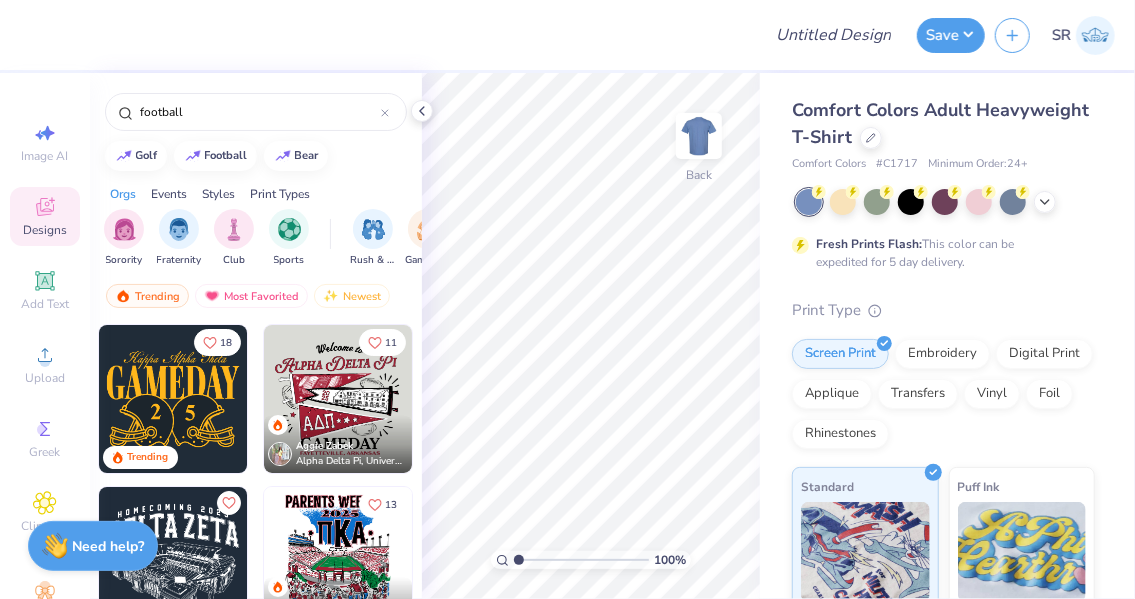 click at bounding box center [173, 399] 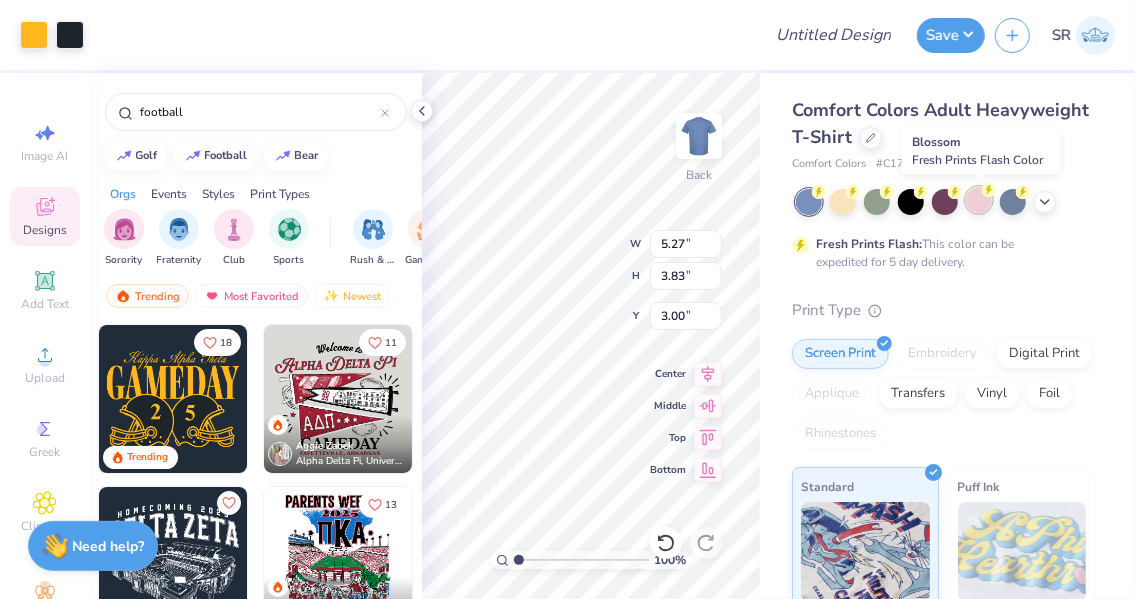 click at bounding box center (979, 200) 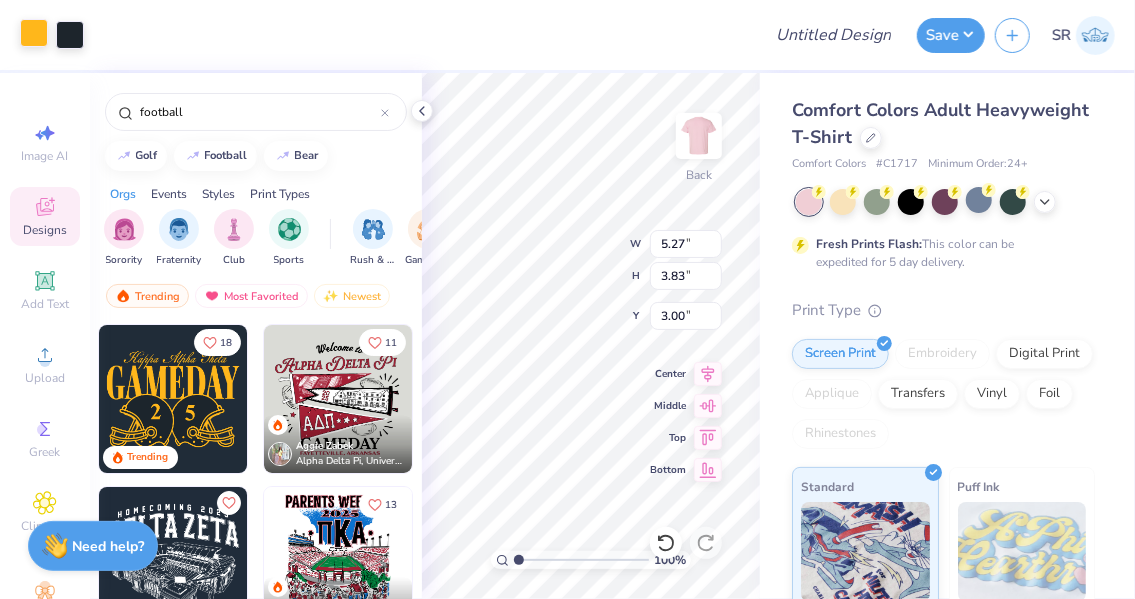 click at bounding box center [34, 33] 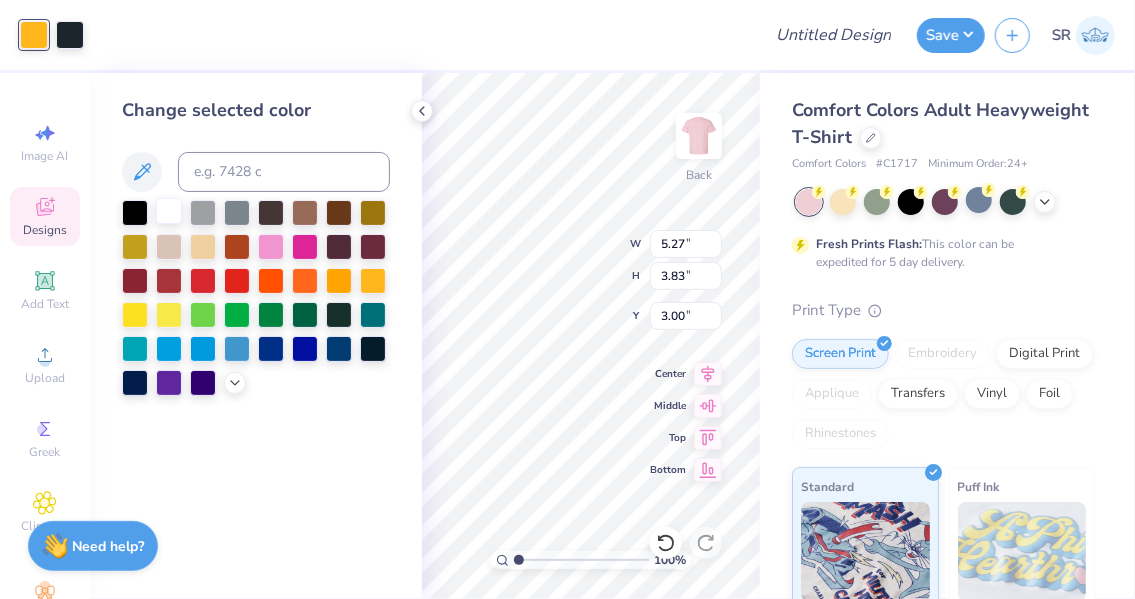 click at bounding box center (169, 211) 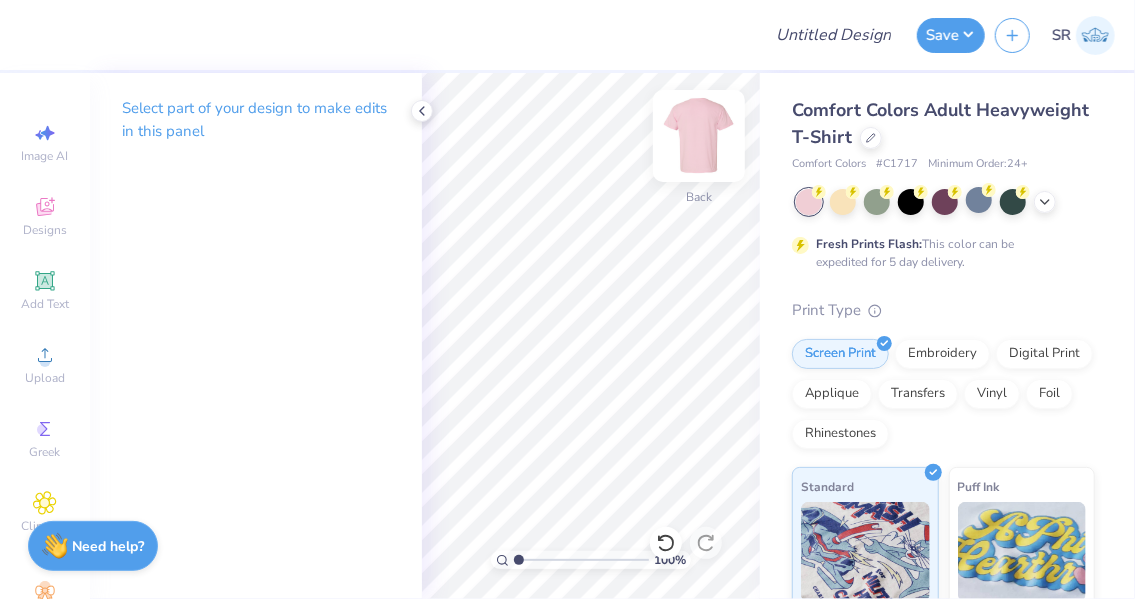 click at bounding box center [699, 136] 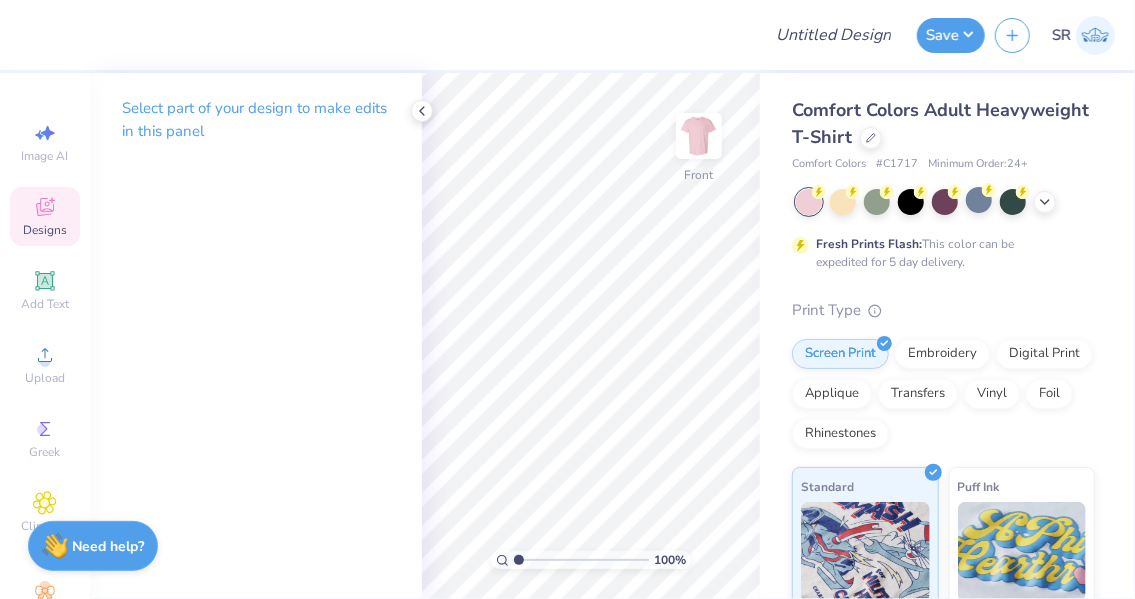 click on "Designs" at bounding box center (45, 230) 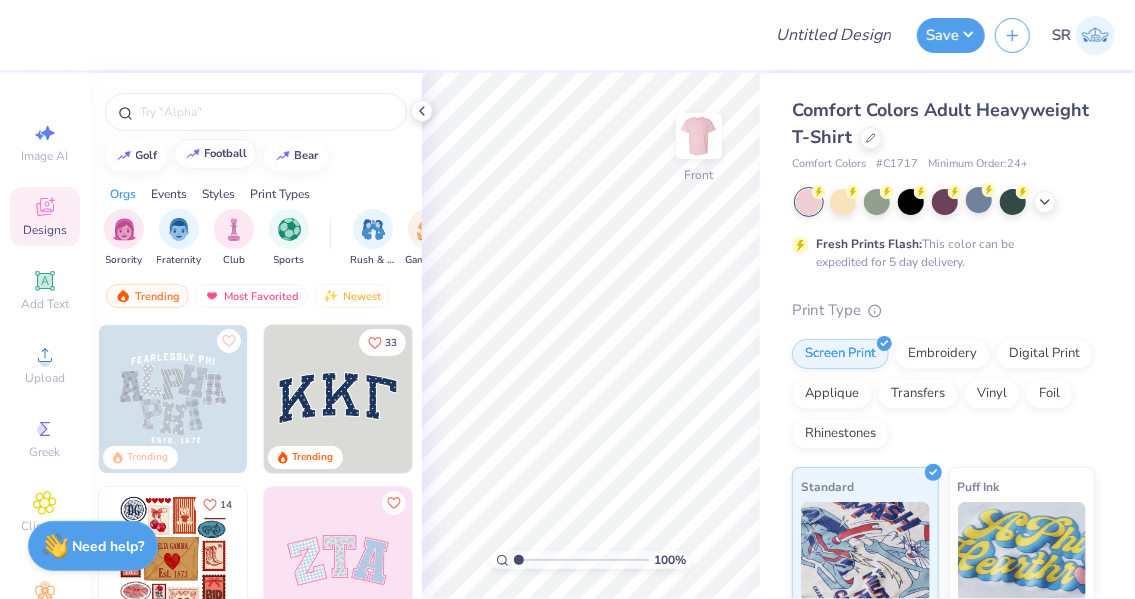 click on "football" at bounding box center (215, 154) 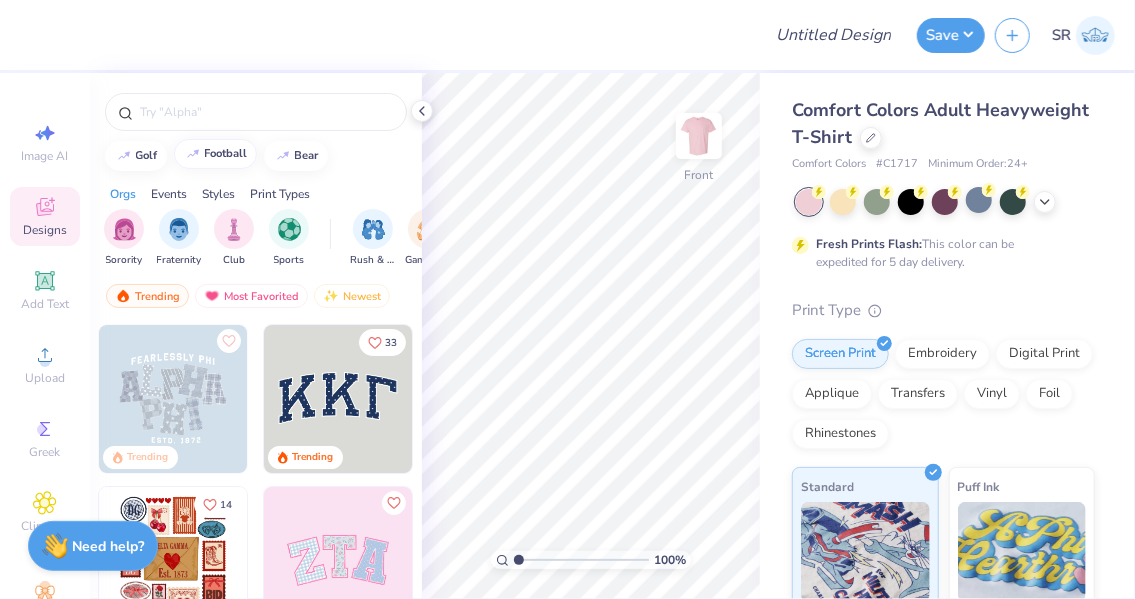 type on "football" 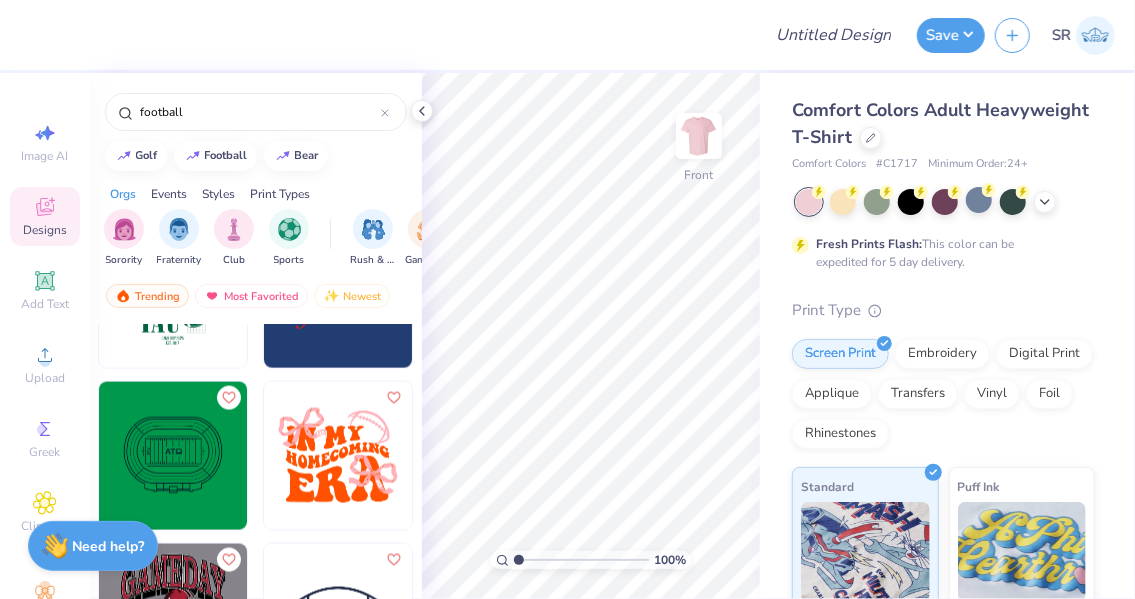 scroll, scrollTop: 1463, scrollLeft: 0, axis: vertical 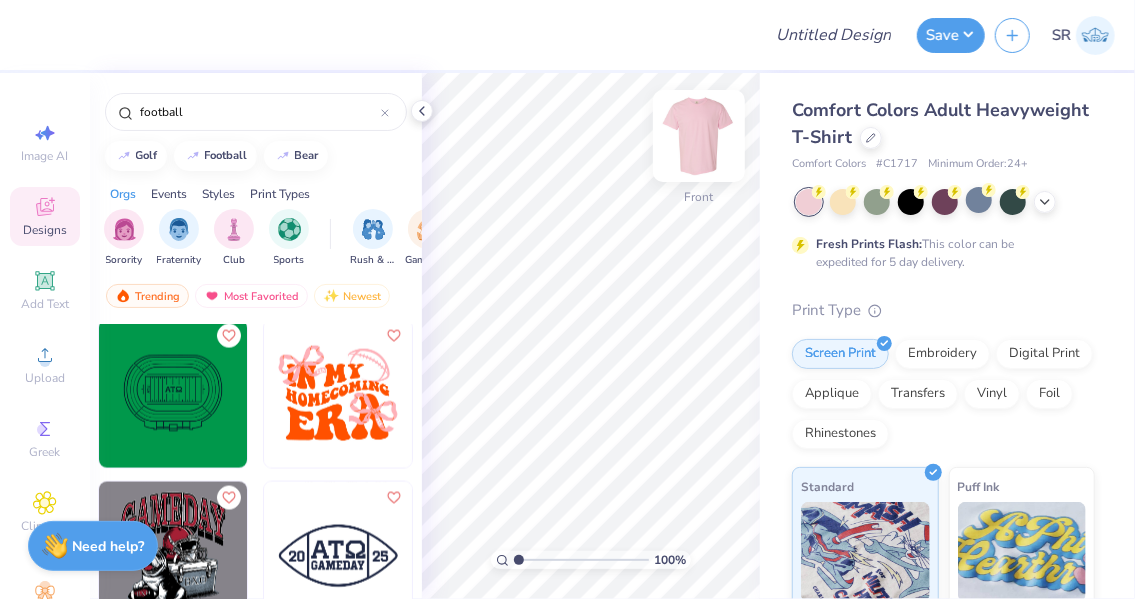 click at bounding box center [699, 136] 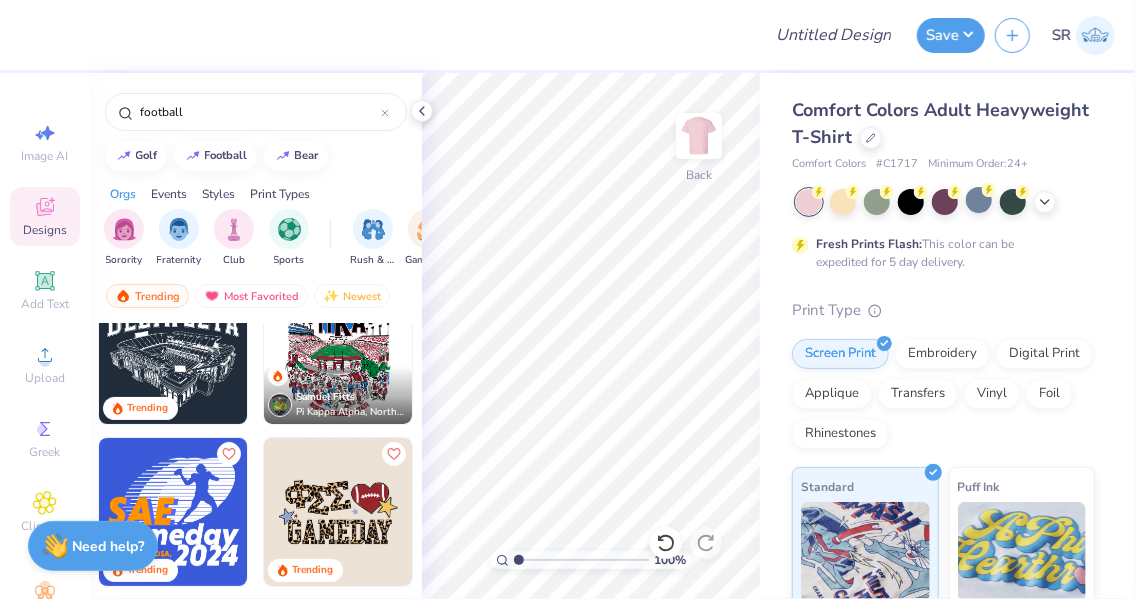 scroll, scrollTop: 0, scrollLeft: 0, axis: both 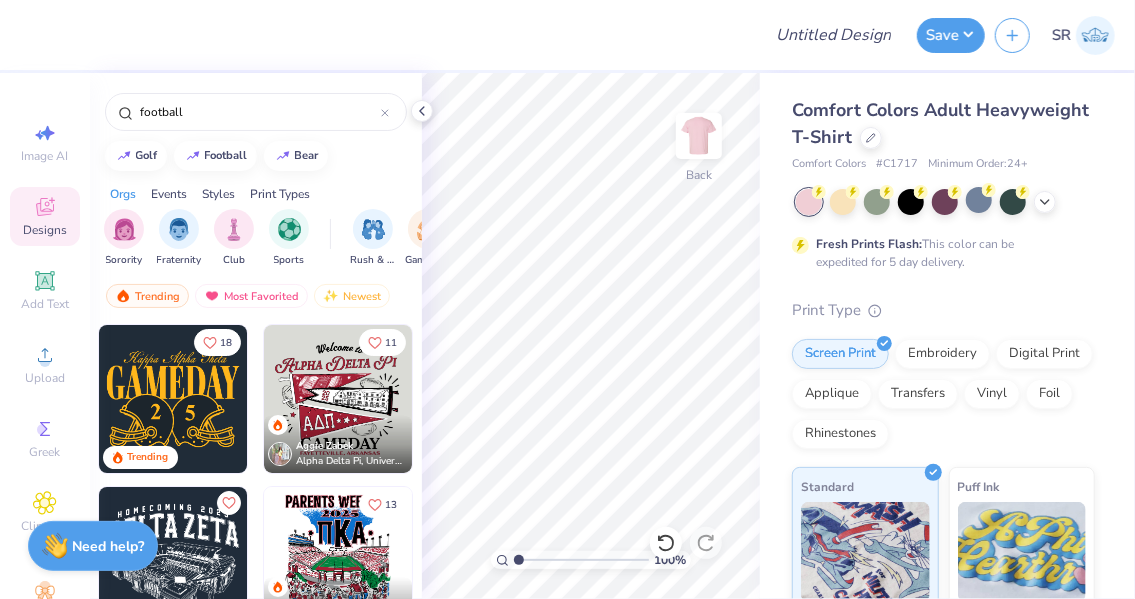 click at bounding box center [173, 399] 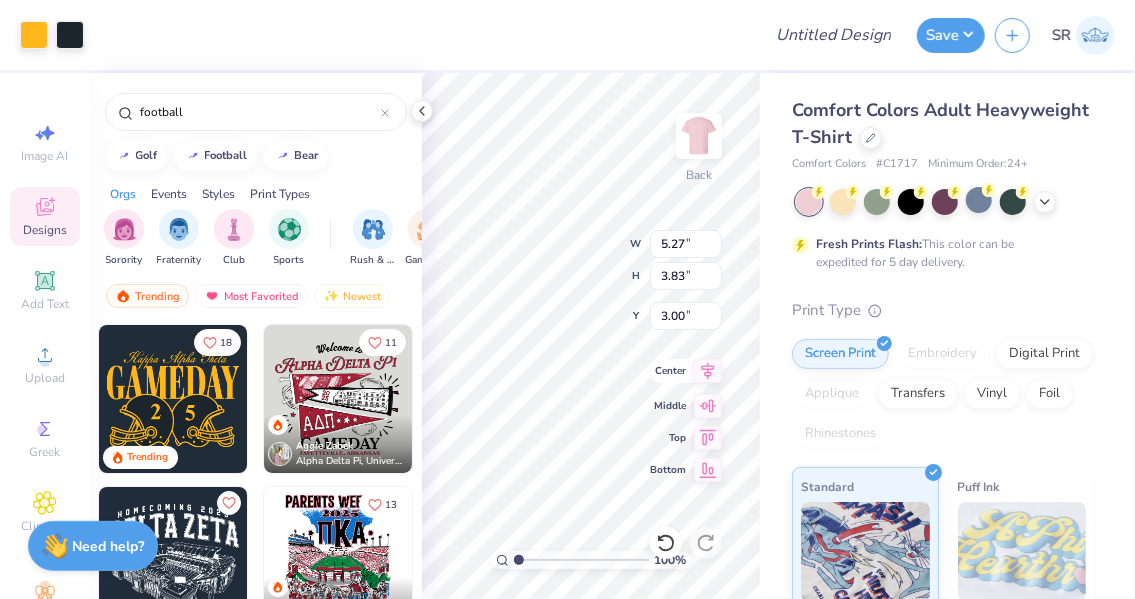 click 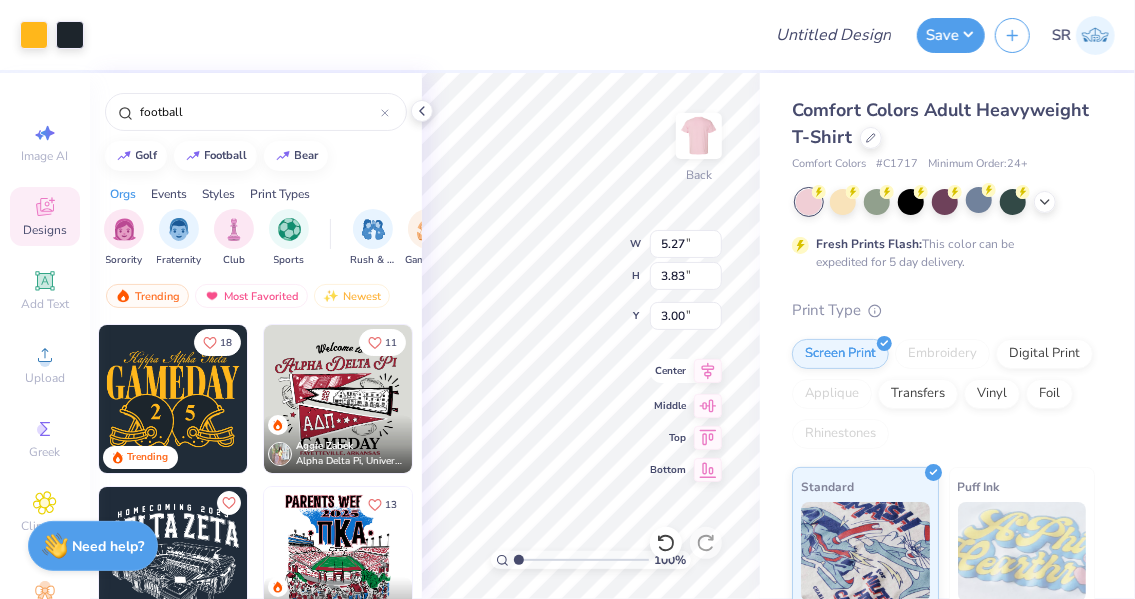 click 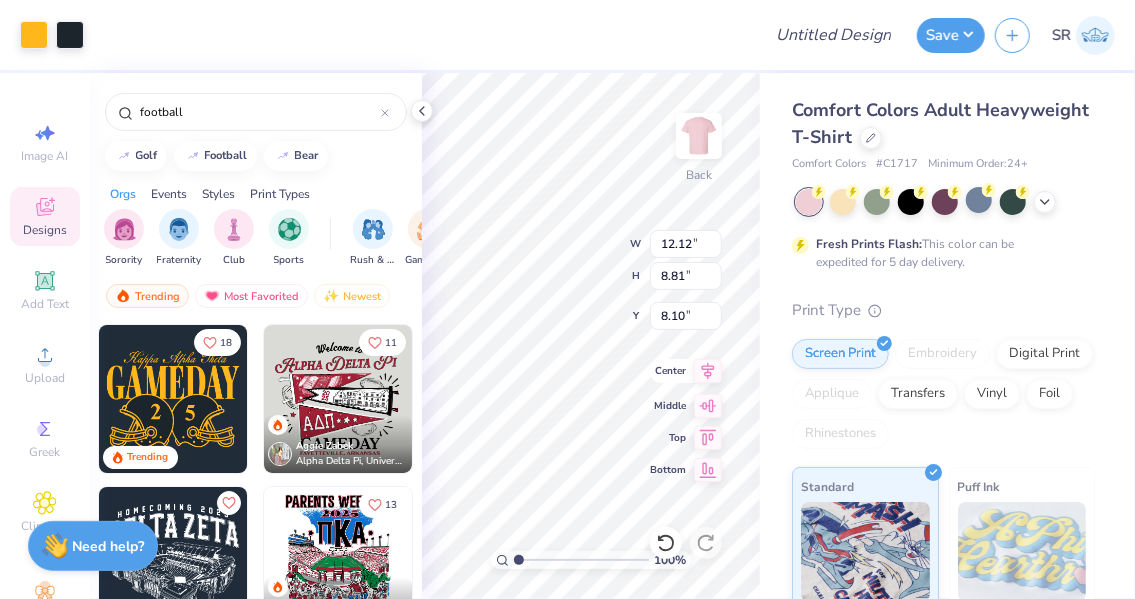 type on "12.12" 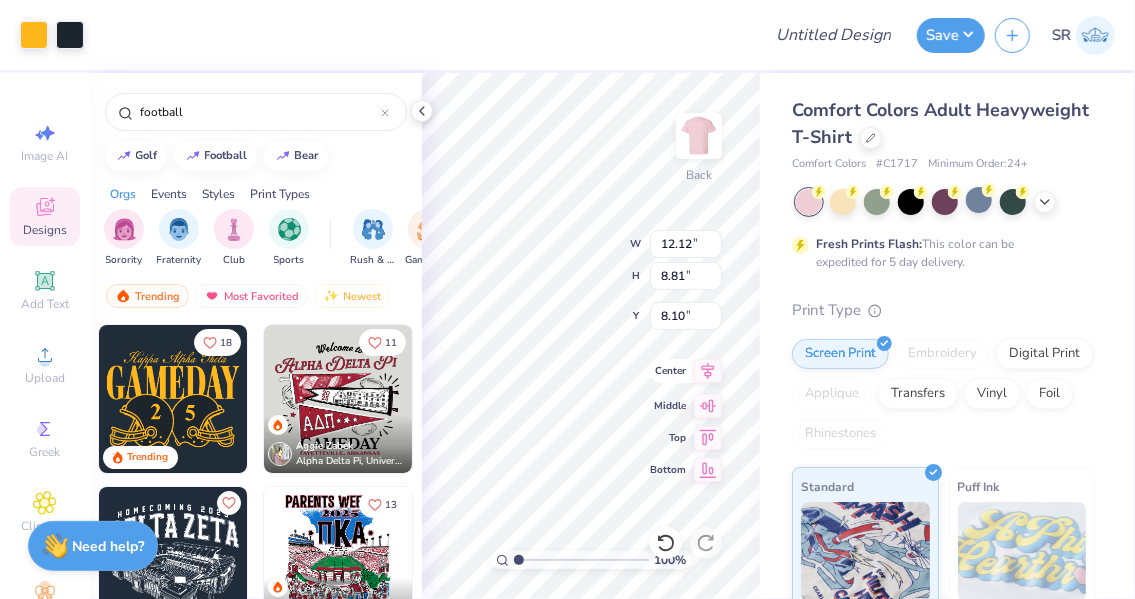 type on "8.81" 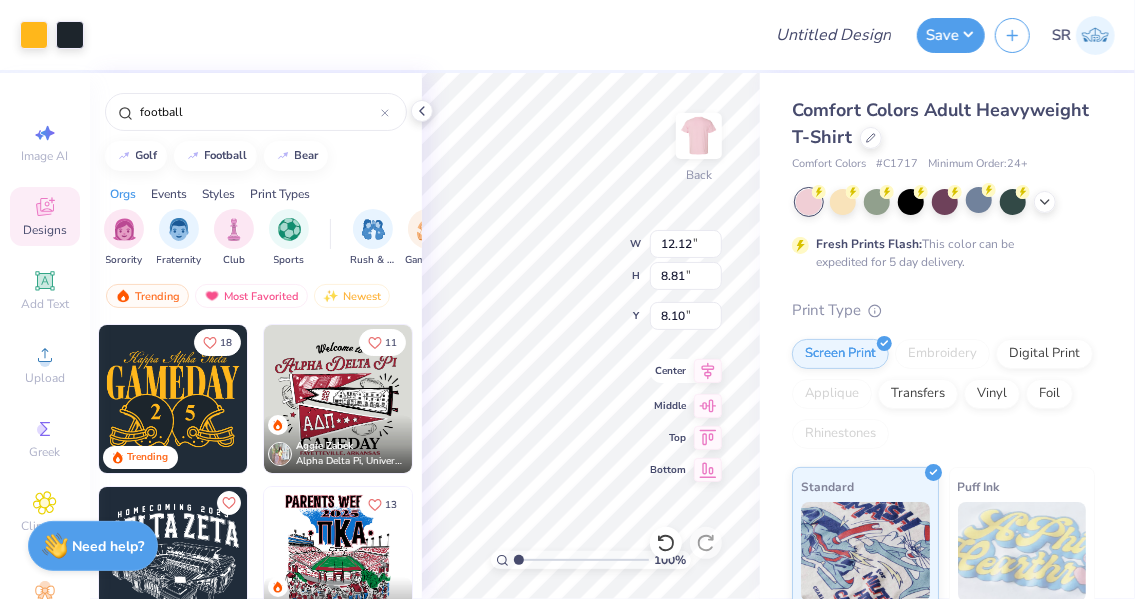 type on "3.69" 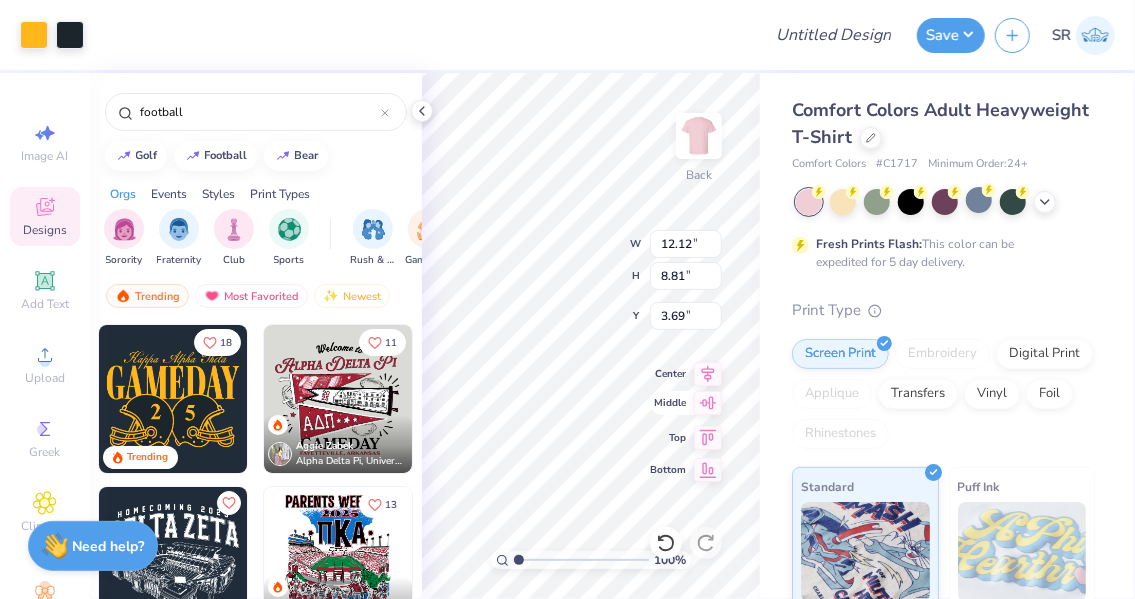 click on "100  % Back W 12.12 12.12 " H 8.81 8.81 " Y 3.69 3.69 " Center Middle Top Bottom" at bounding box center (591, 336) 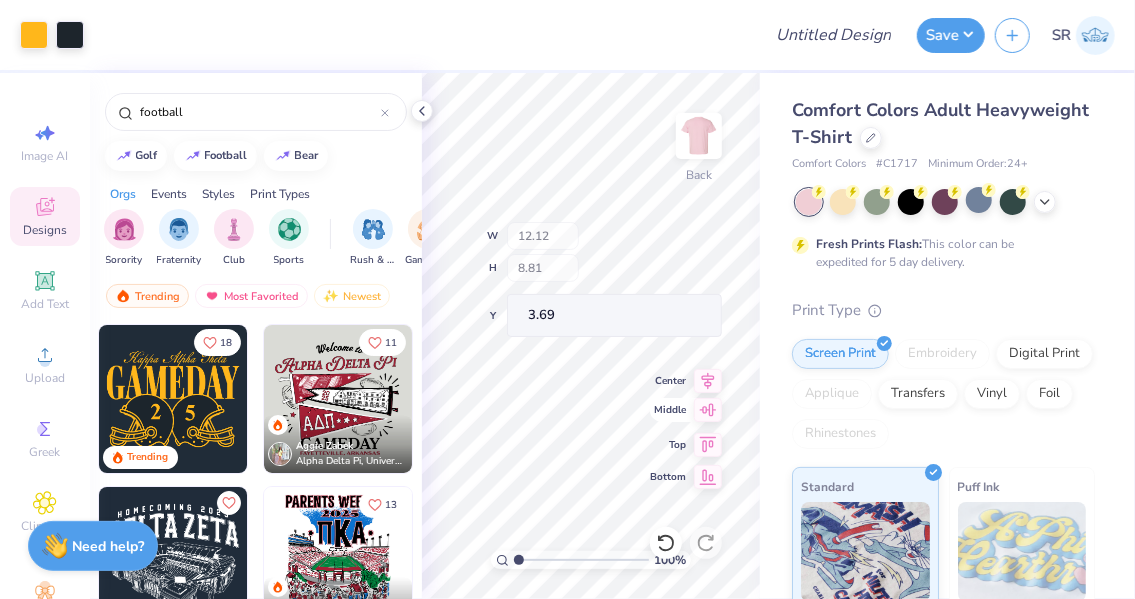 type on "10.19" 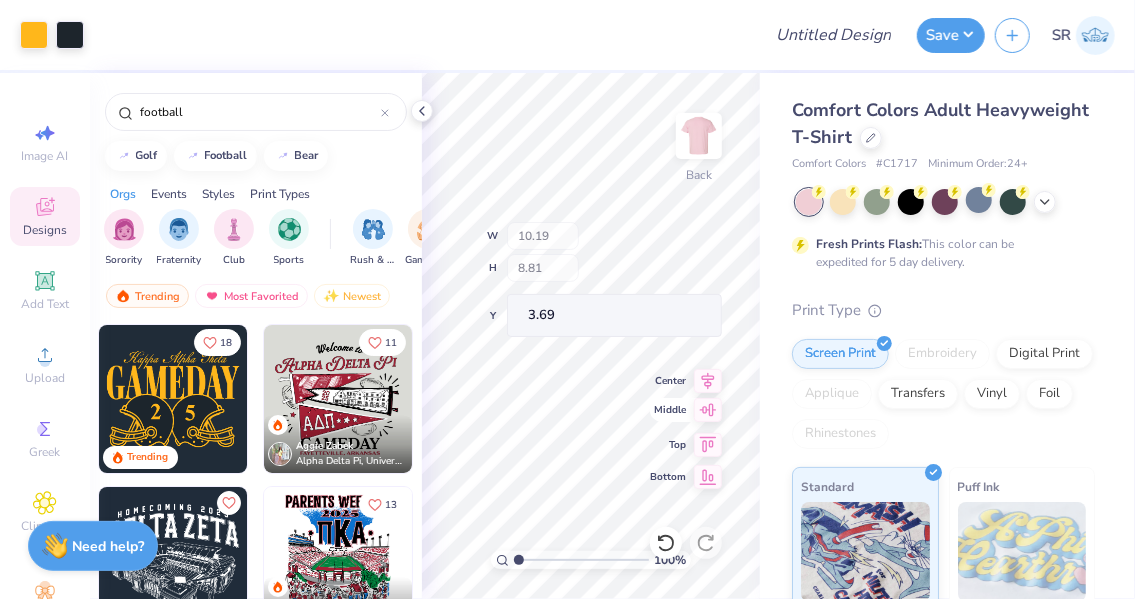 type on "7.41" 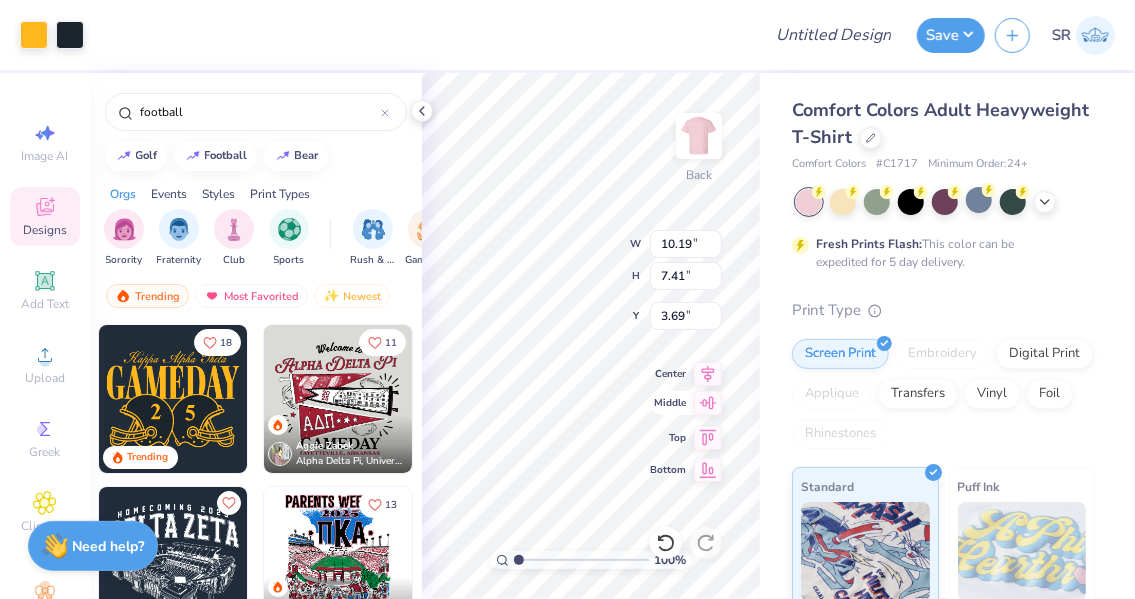 click 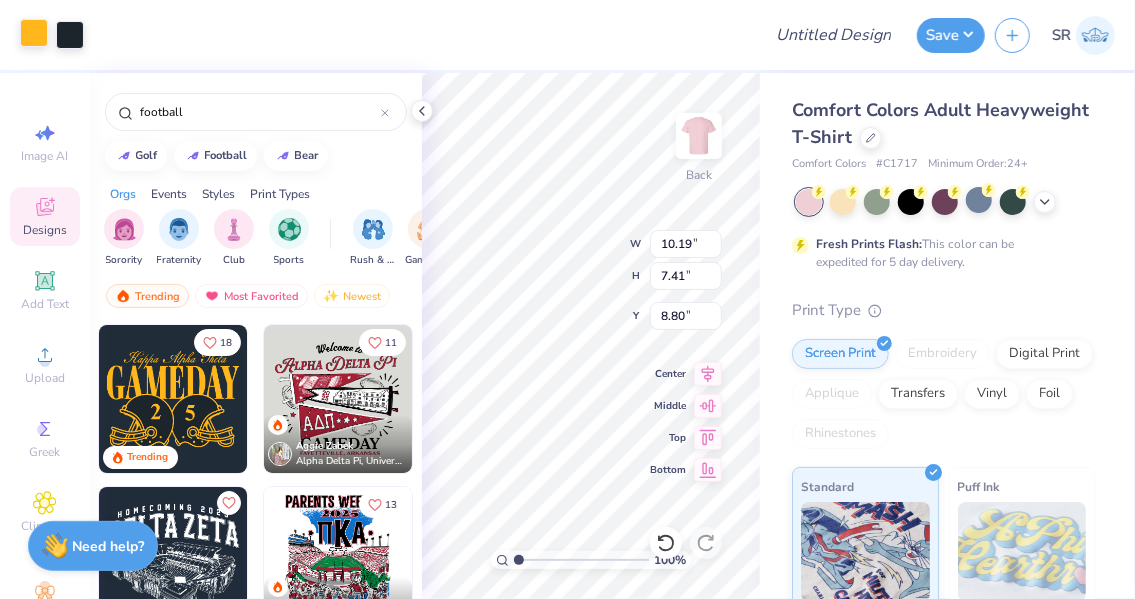 click at bounding box center (34, 33) 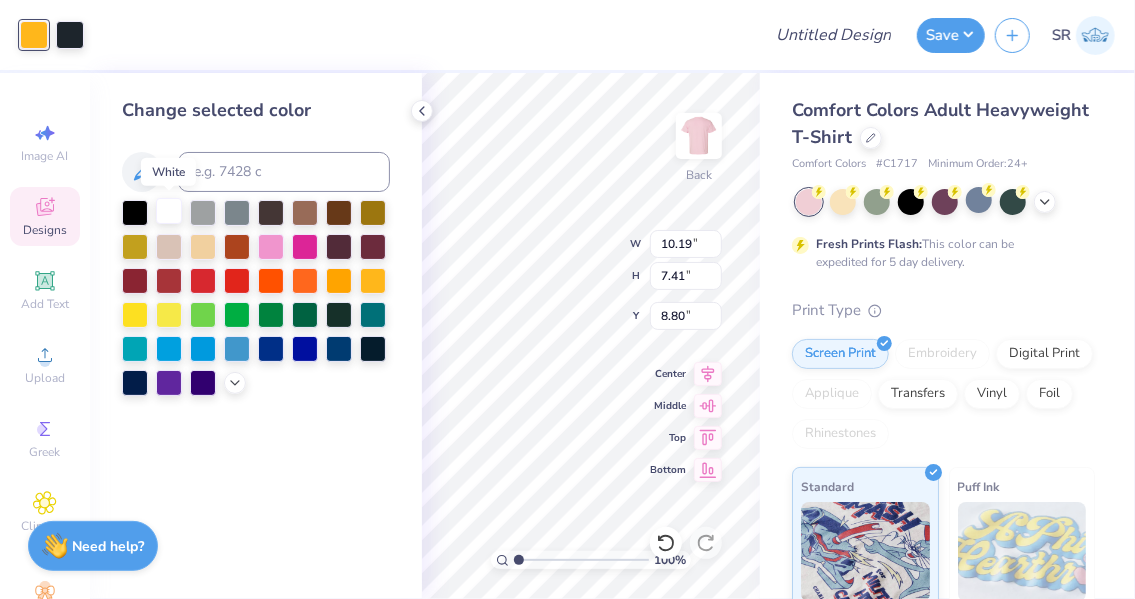 click at bounding box center (169, 211) 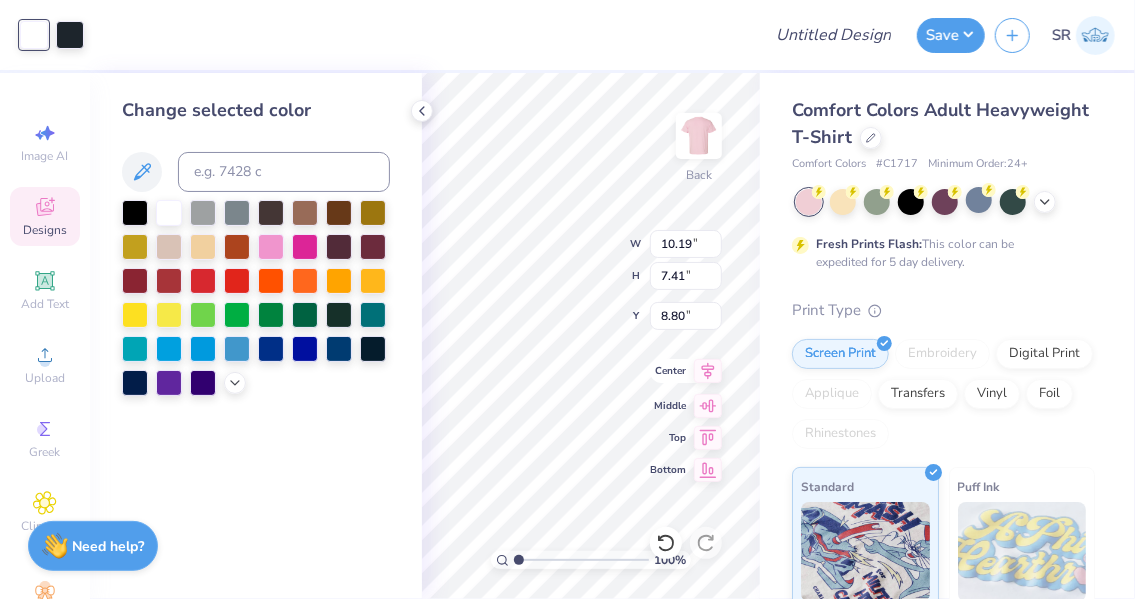 click 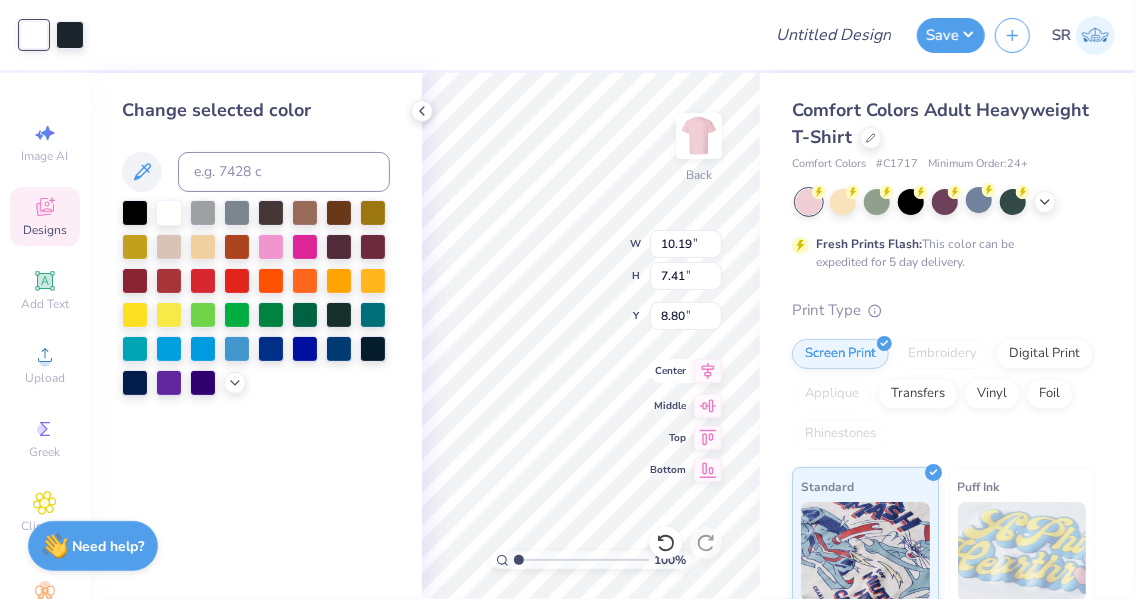type on "3.00" 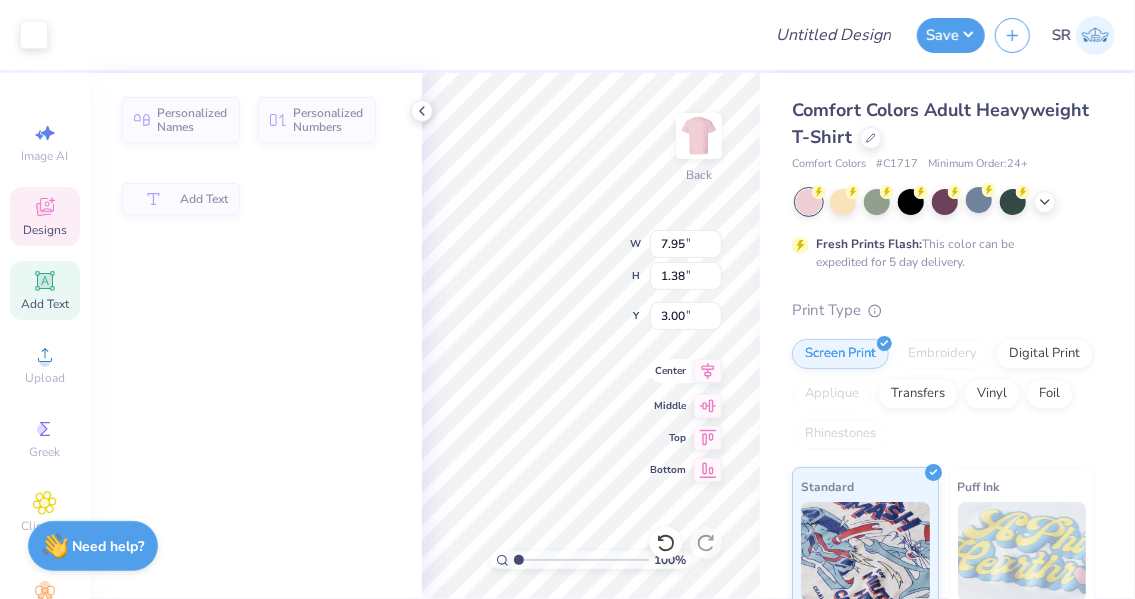 type on "7.95" 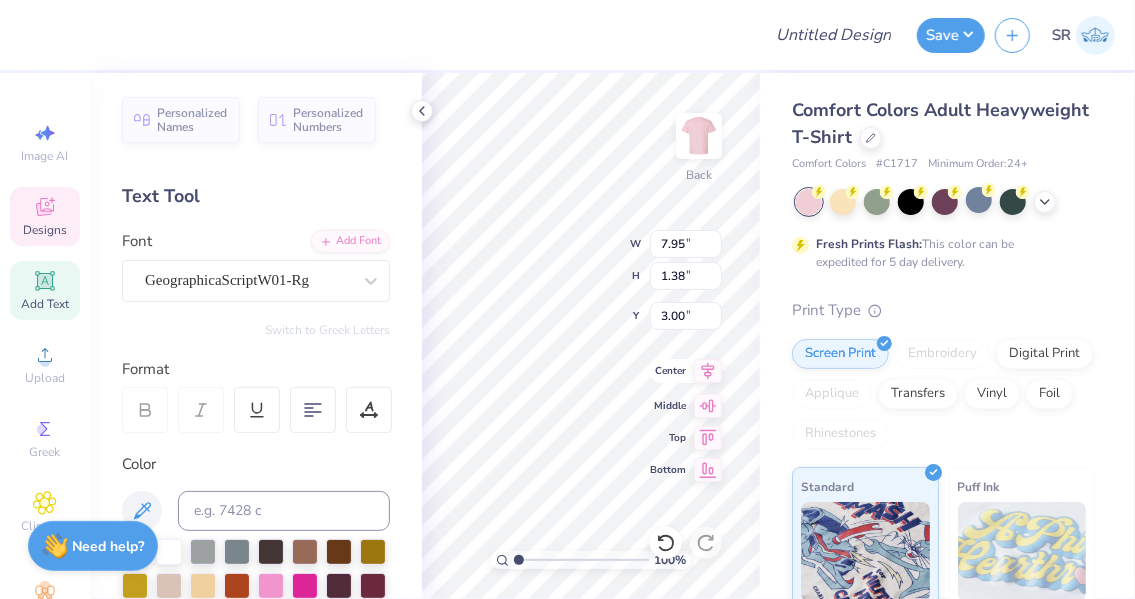 scroll, scrollTop: 16, scrollLeft: 2, axis: both 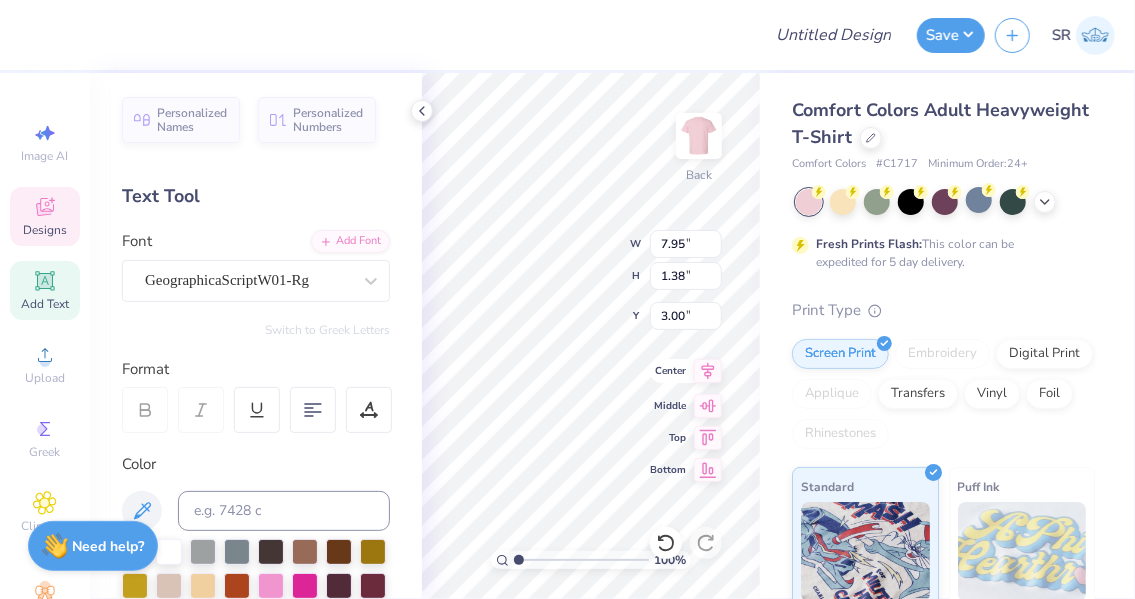 type on "P" 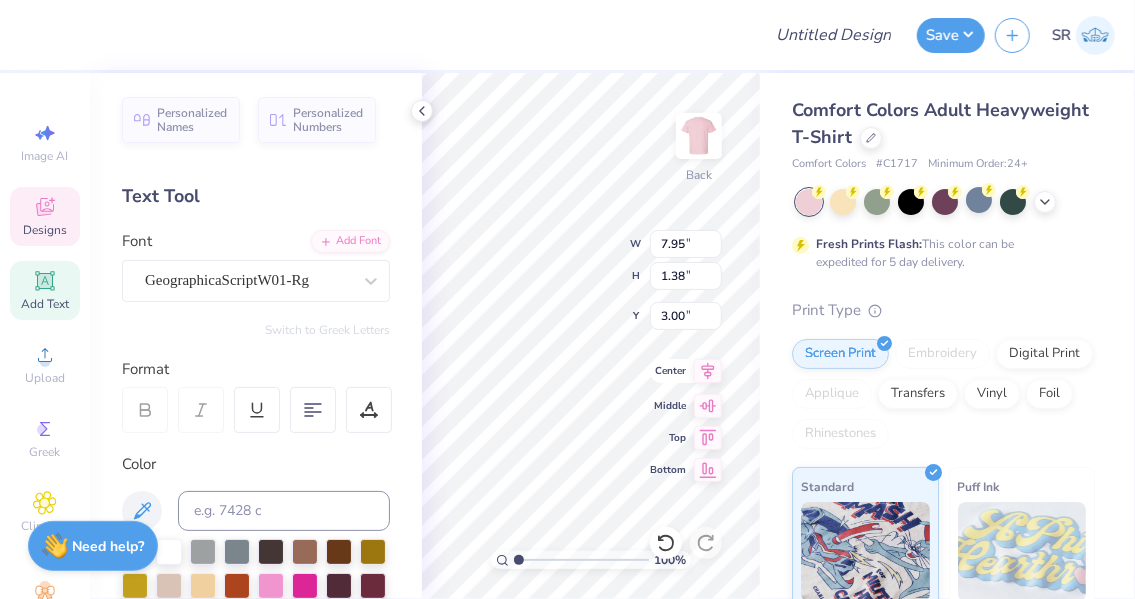 scroll, scrollTop: 16, scrollLeft: 2, axis: both 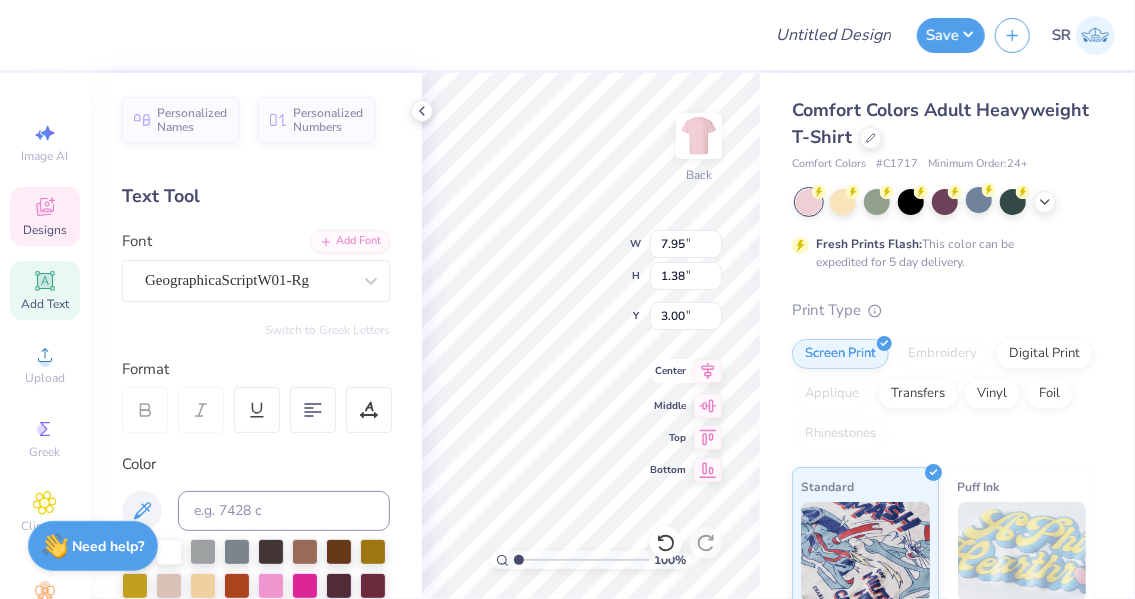 type on "phi mu" 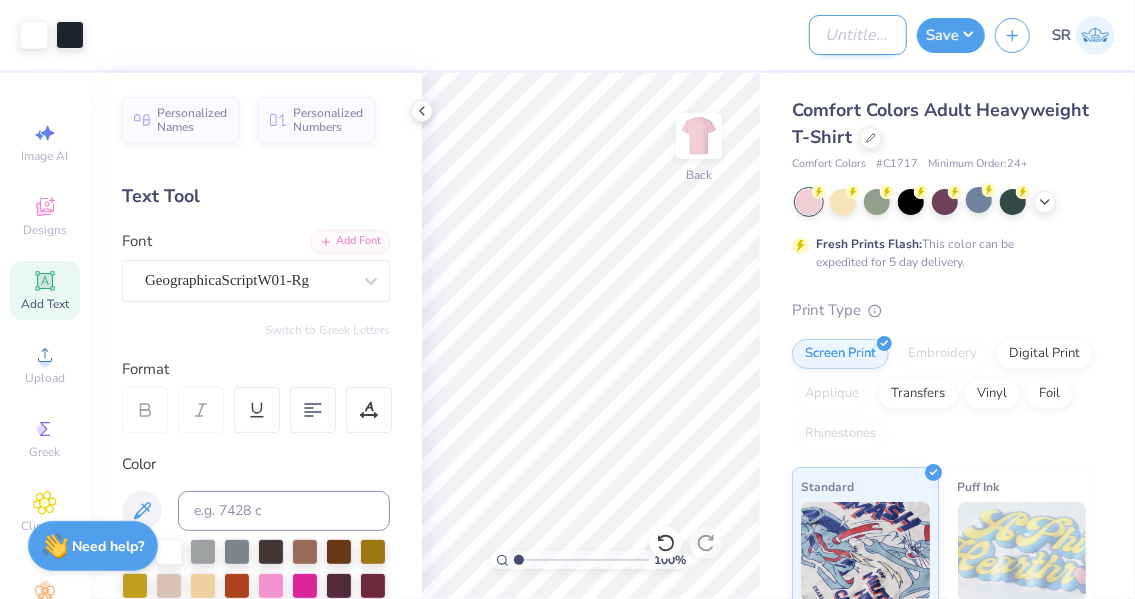 click on "Design Title" at bounding box center [858, 35] 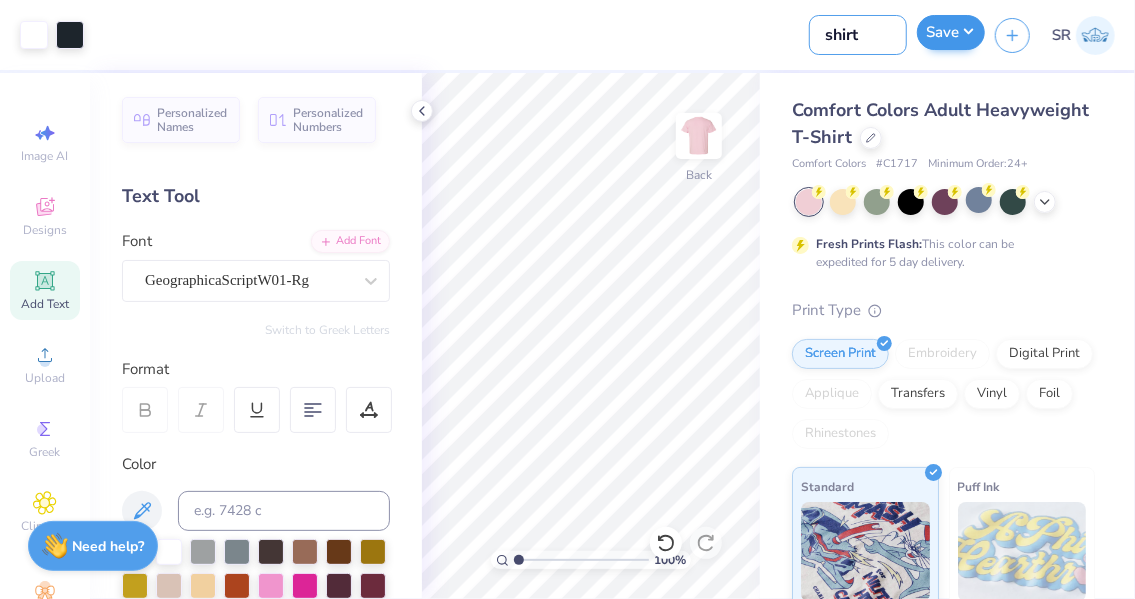 type on "shirt" 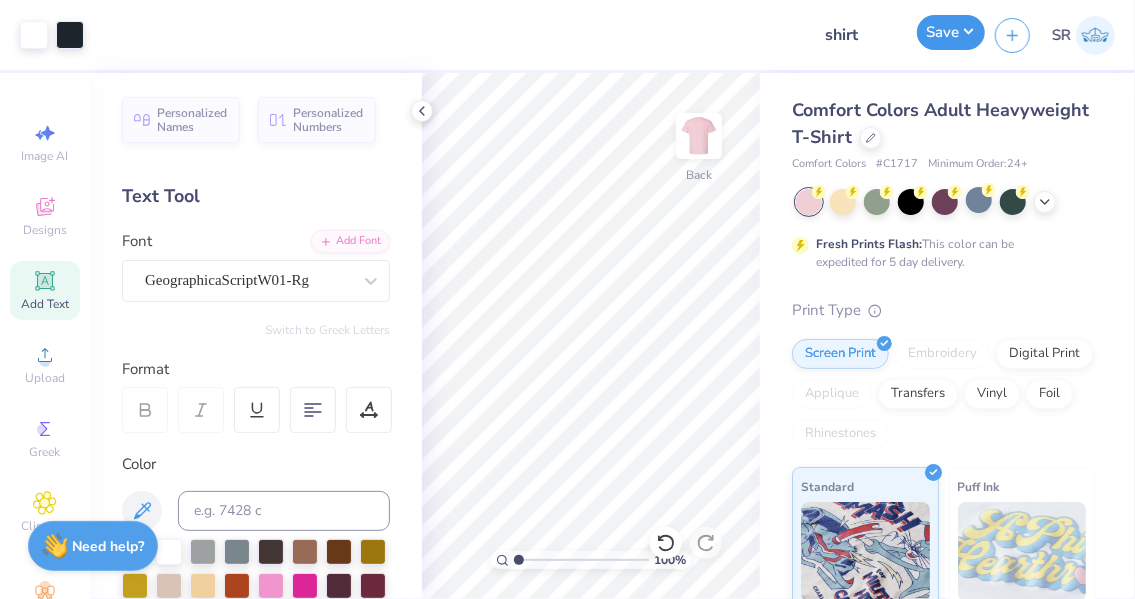 click on "Save" at bounding box center (951, 32) 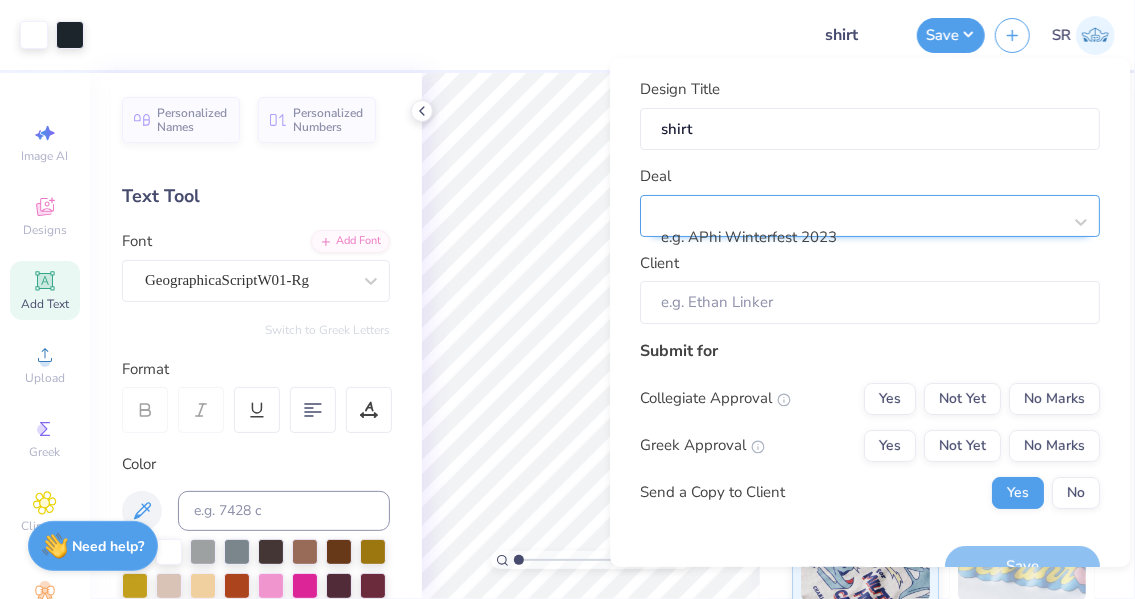 click at bounding box center (862, 210) 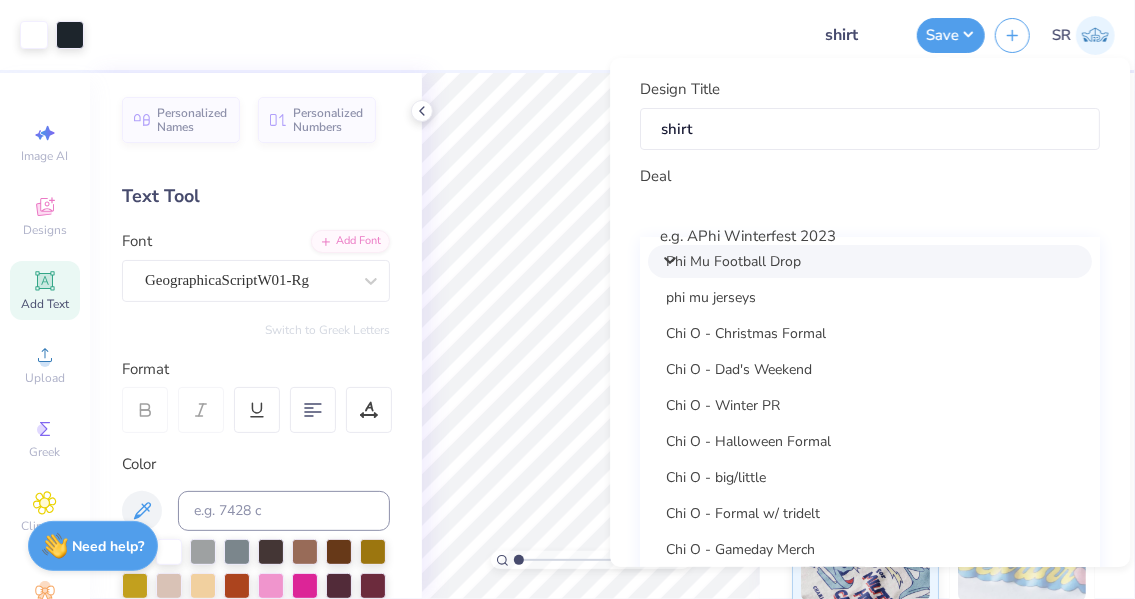 click on "Phi Mu Football Drop" at bounding box center [870, 260] 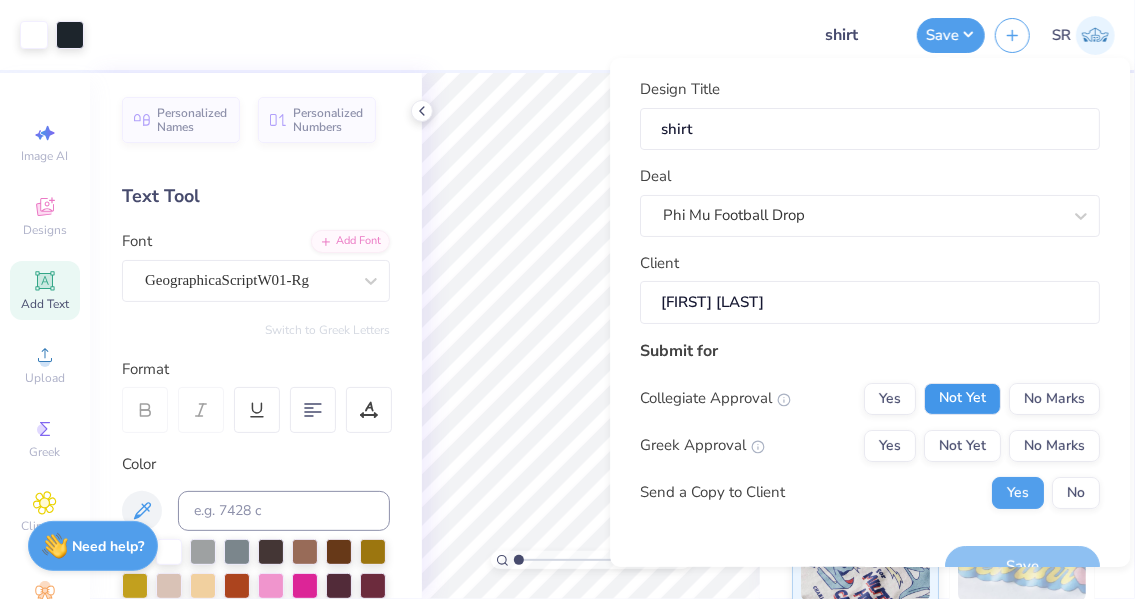 click on "Not Yet" at bounding box center (962, 398) 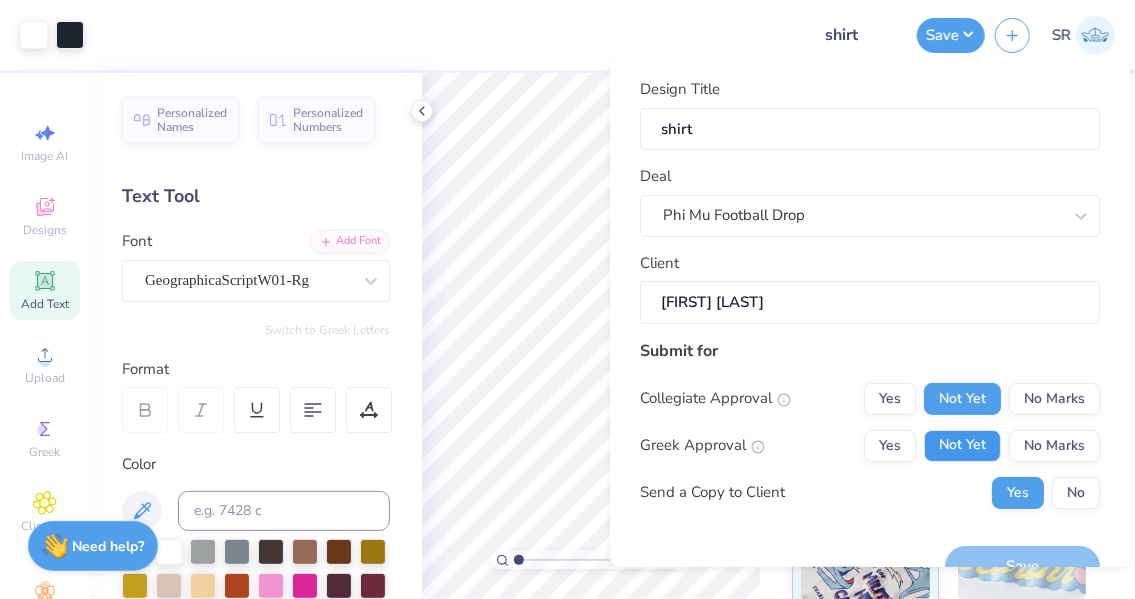 click on "Not Yet" at bounding box center (962, 445) 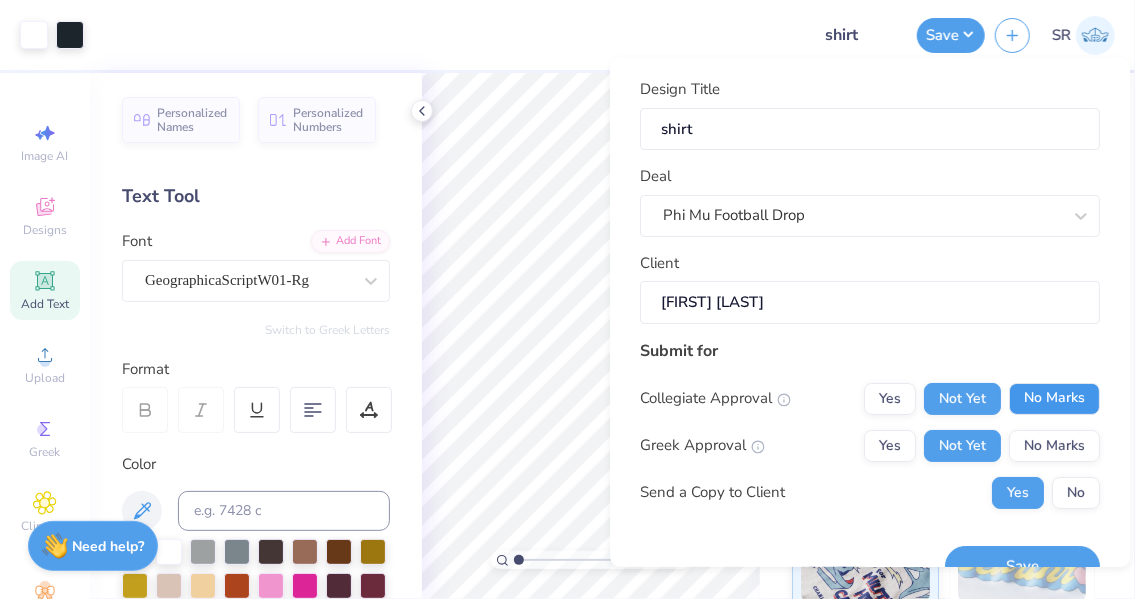 click on "No Marks" at bounding box center (1054, 398) 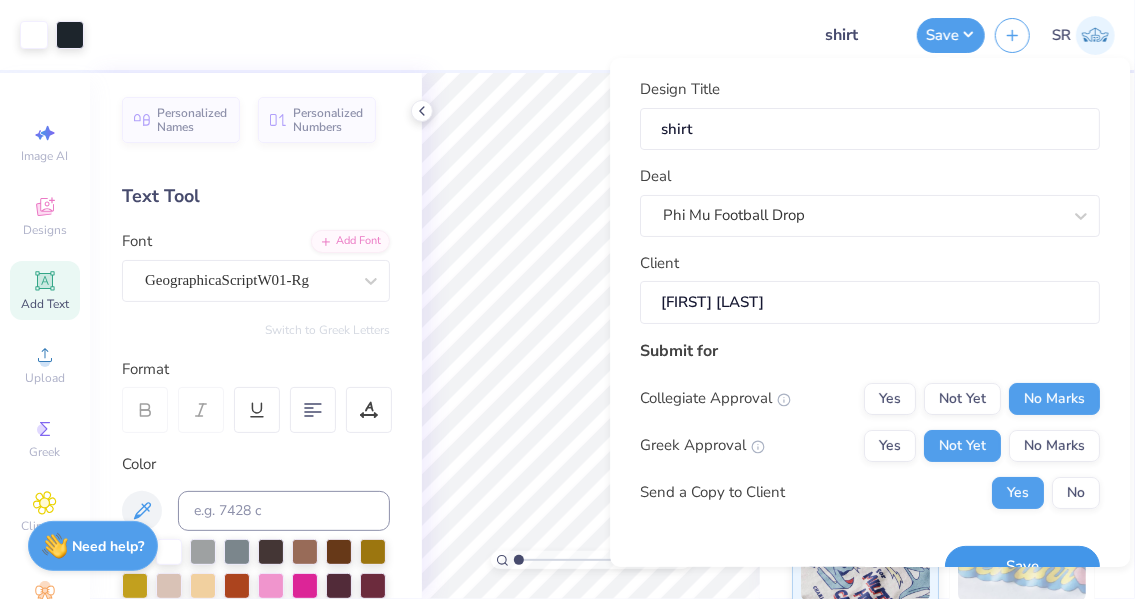 click on "Save" at bounding box center [1022, 566] 